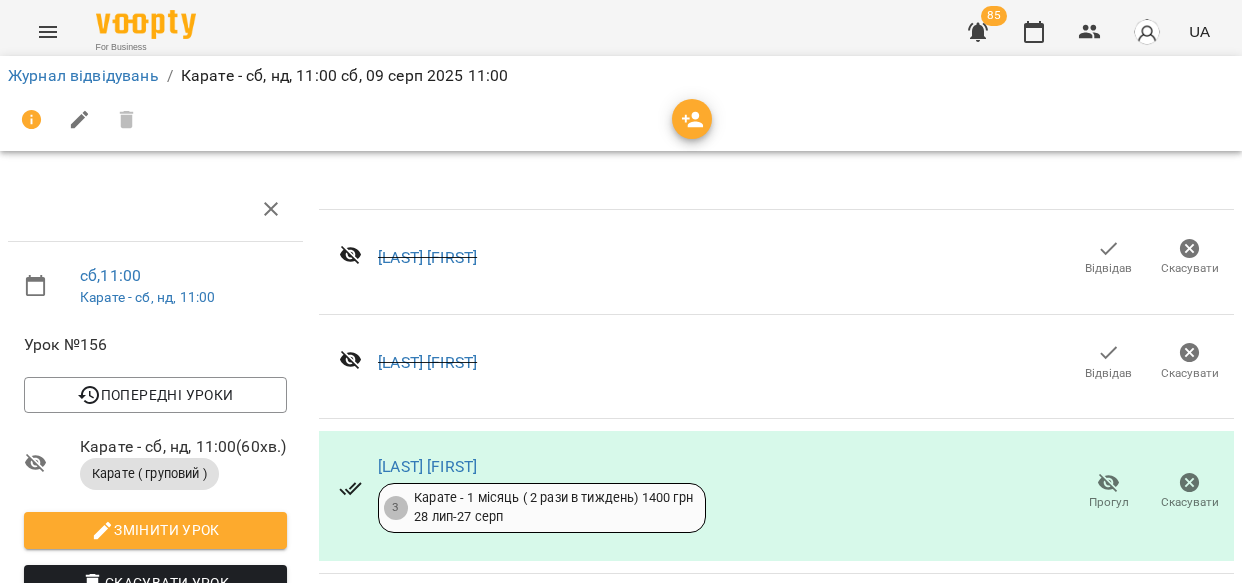 scroll, scrollTop: 0, scrollLeft: 0, axis: both 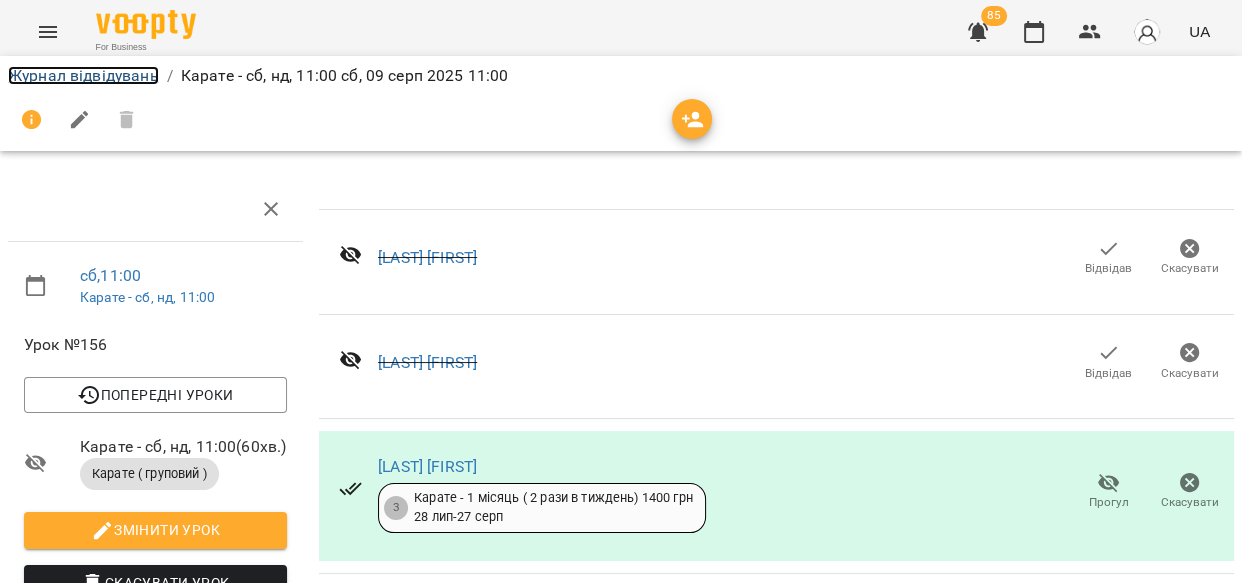 click on "Журнал відвідувань" at bounding box center (83, 75) 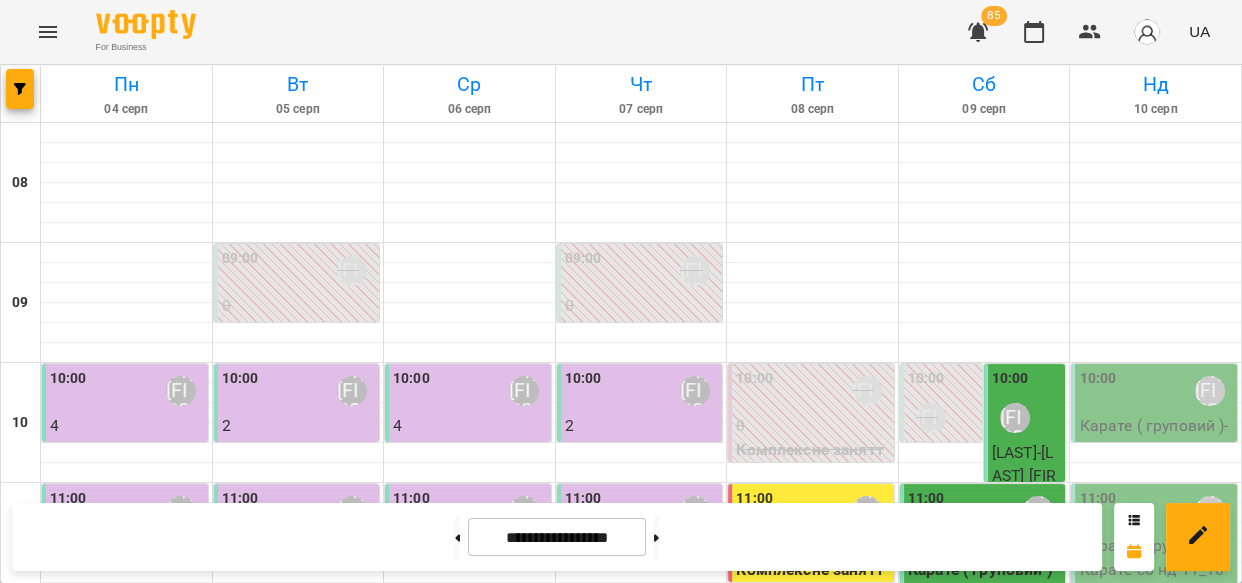 scroll, scrollTop: 487, scrollLeft: 0, axis: vertical 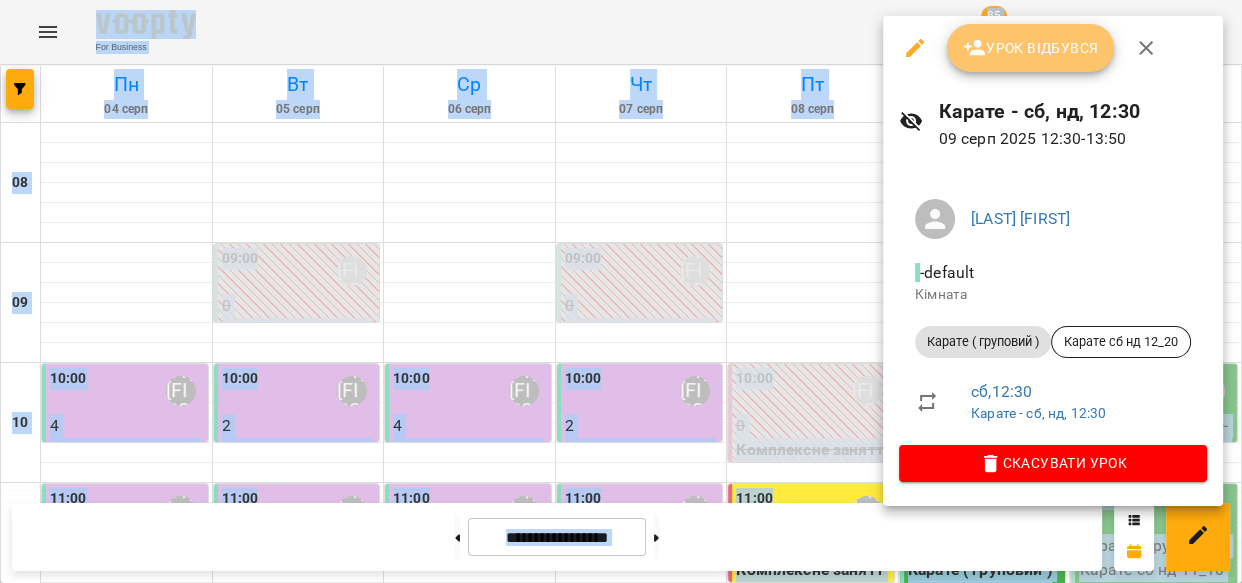 click on "Урок відбувся" at bounding box center (1031, 48) 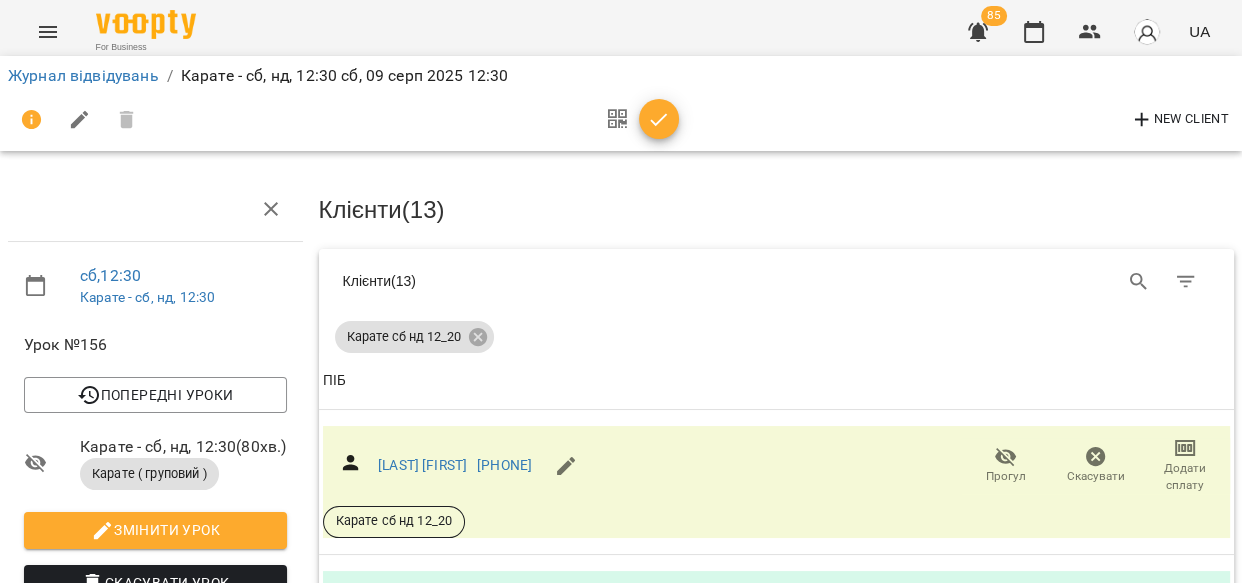 click 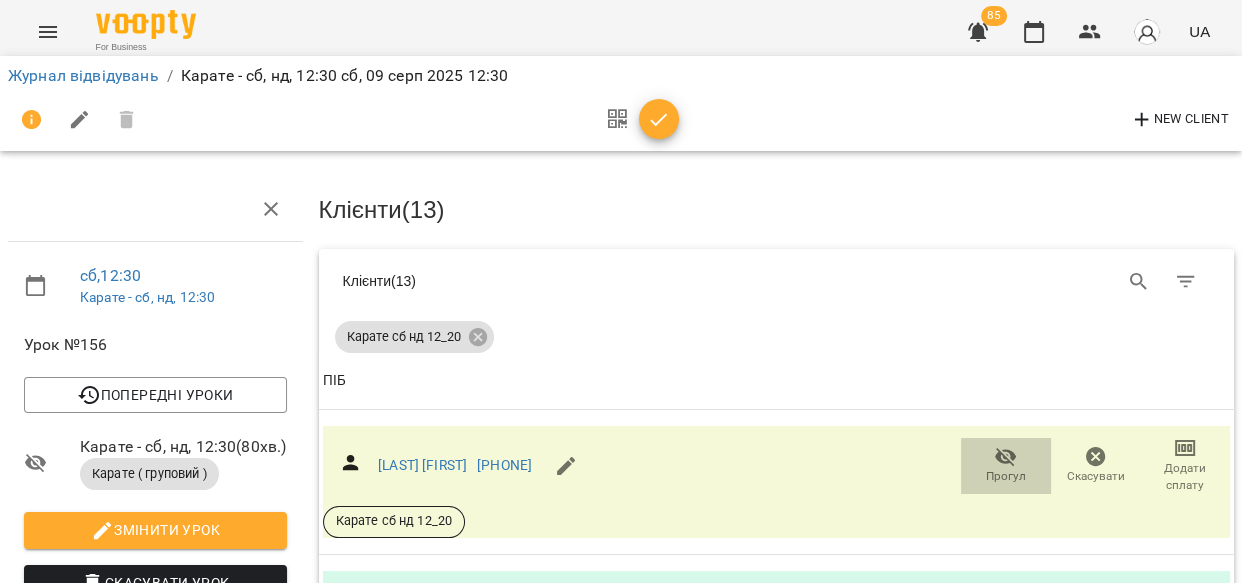 click on "Прогул" at bounding box center (1006, 476) 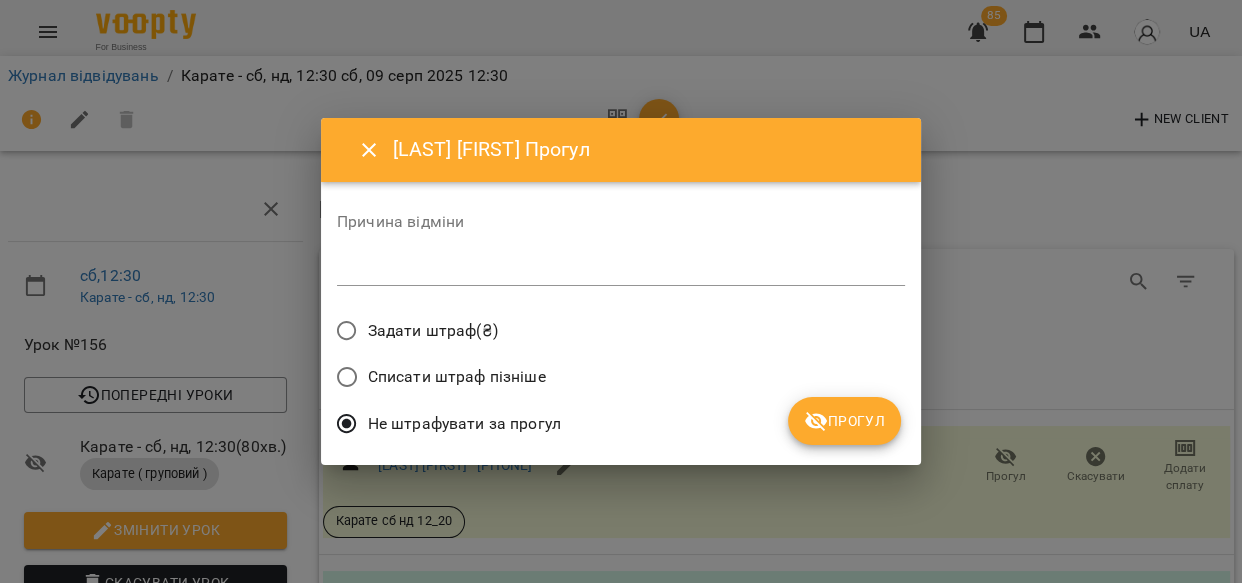 click 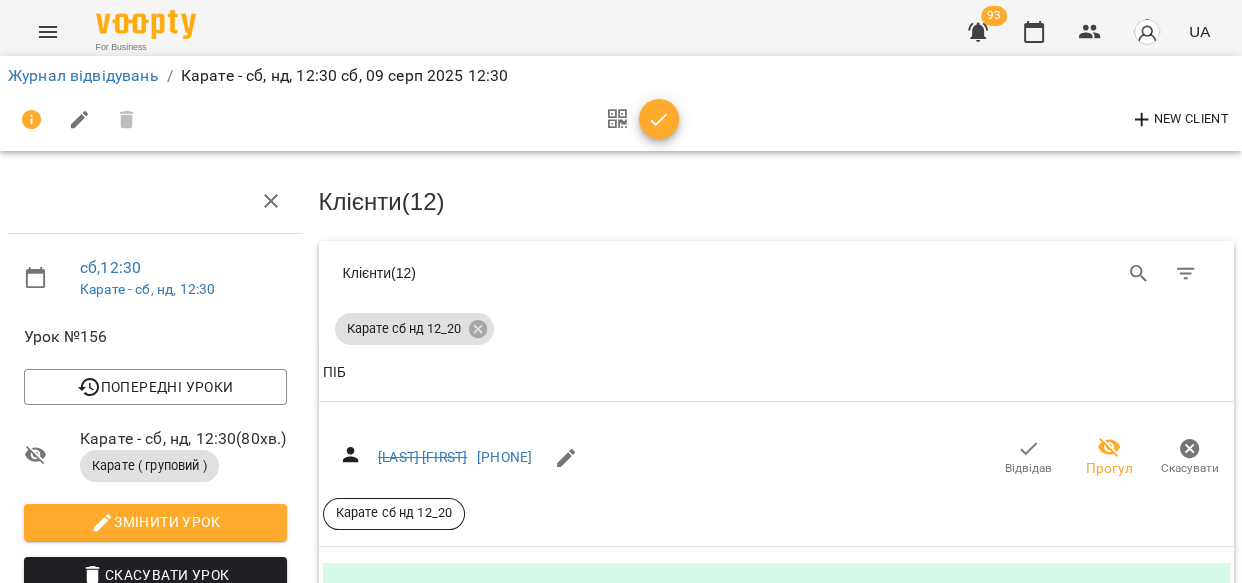 scroll, scrollTop: 242, scrollLeft: 0, axis: vertical 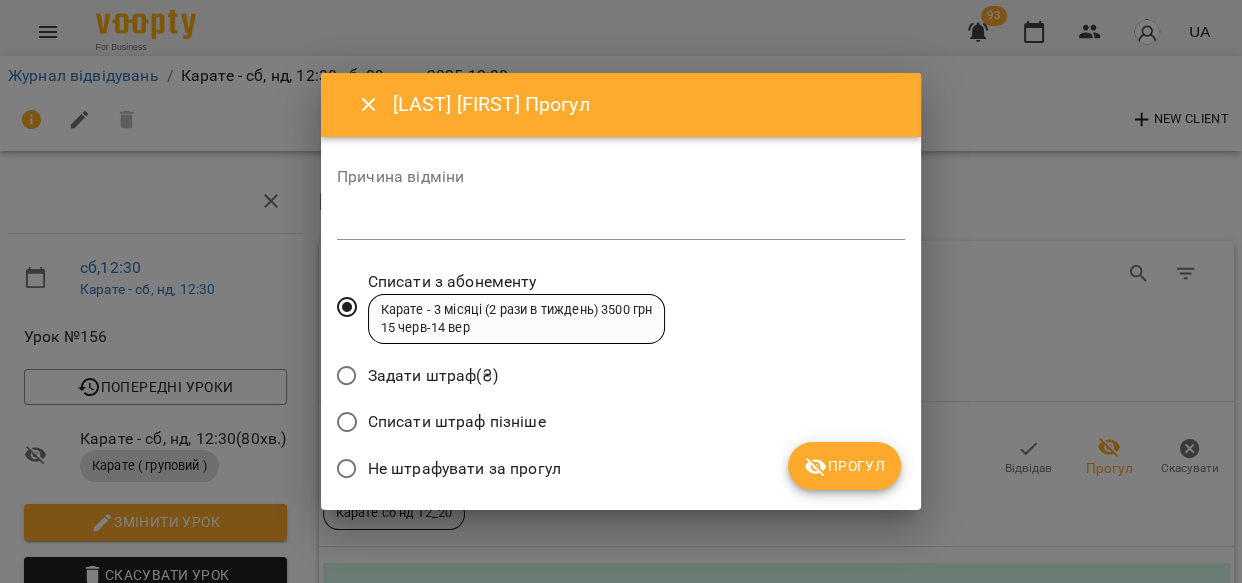 click on "Прогул" at bounding box center (844, 466) 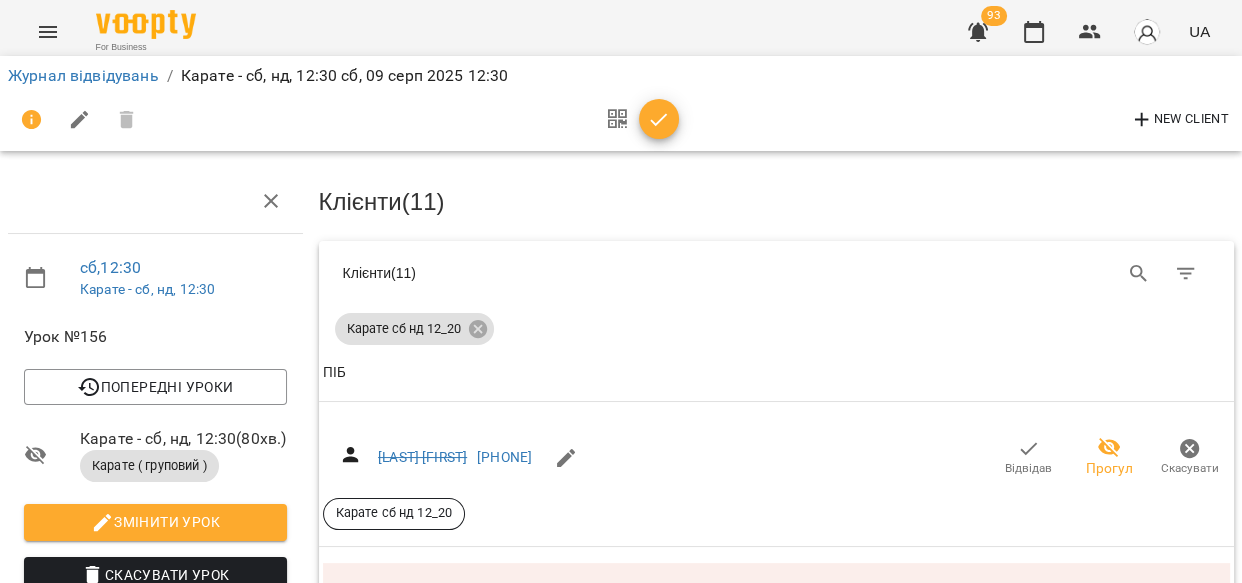 click on "Прогул" at bounding box center (1006, 807) 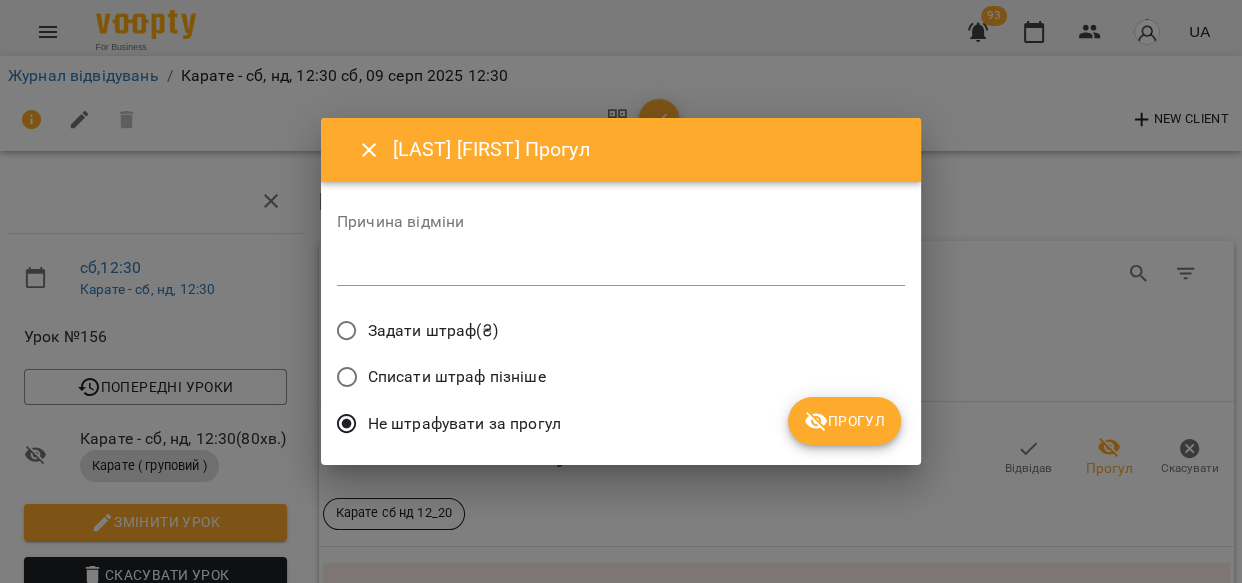 click on "Прогул" at bounding box center [844, 421] 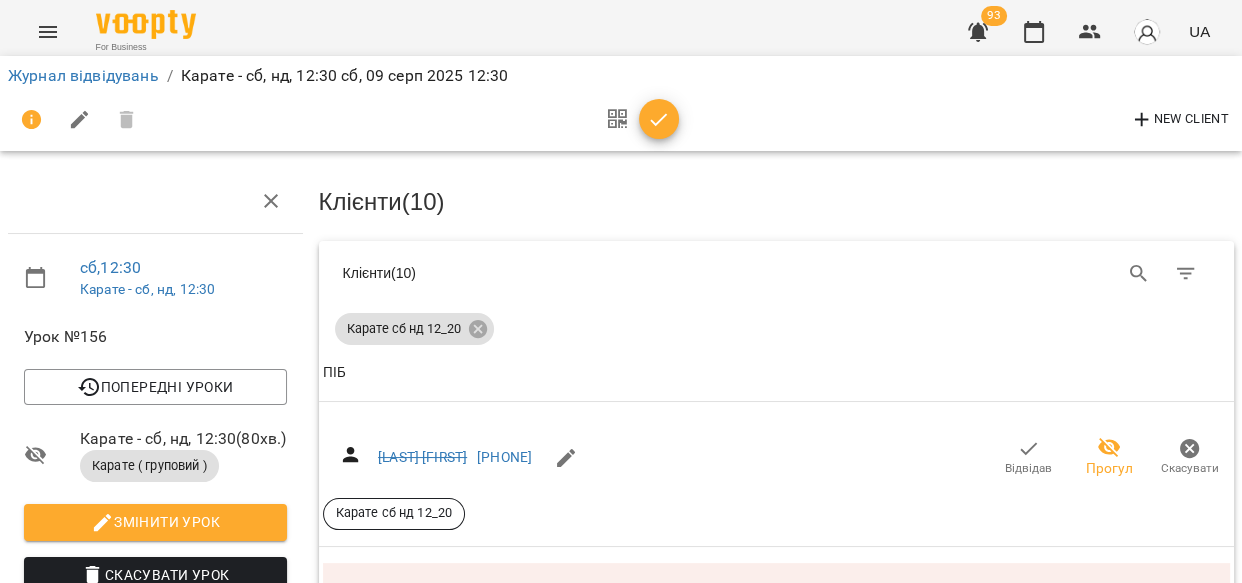 scroll, scrollTop: 260, scrollLeft: 0, axis: vertical 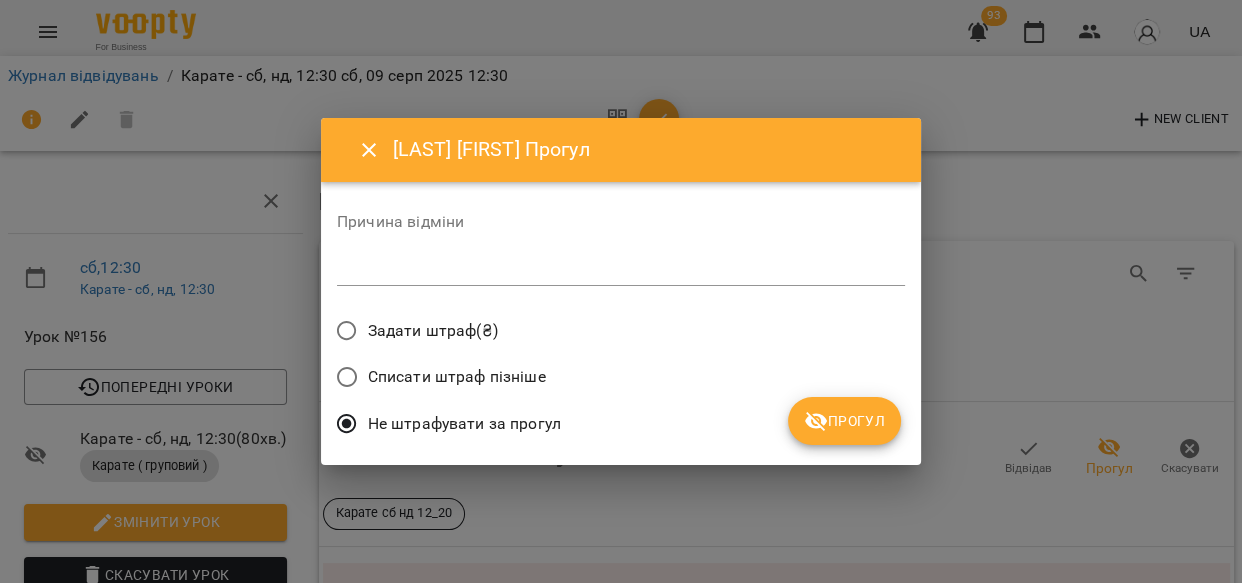 click on "Прогул" at bounding box center [844, 421] 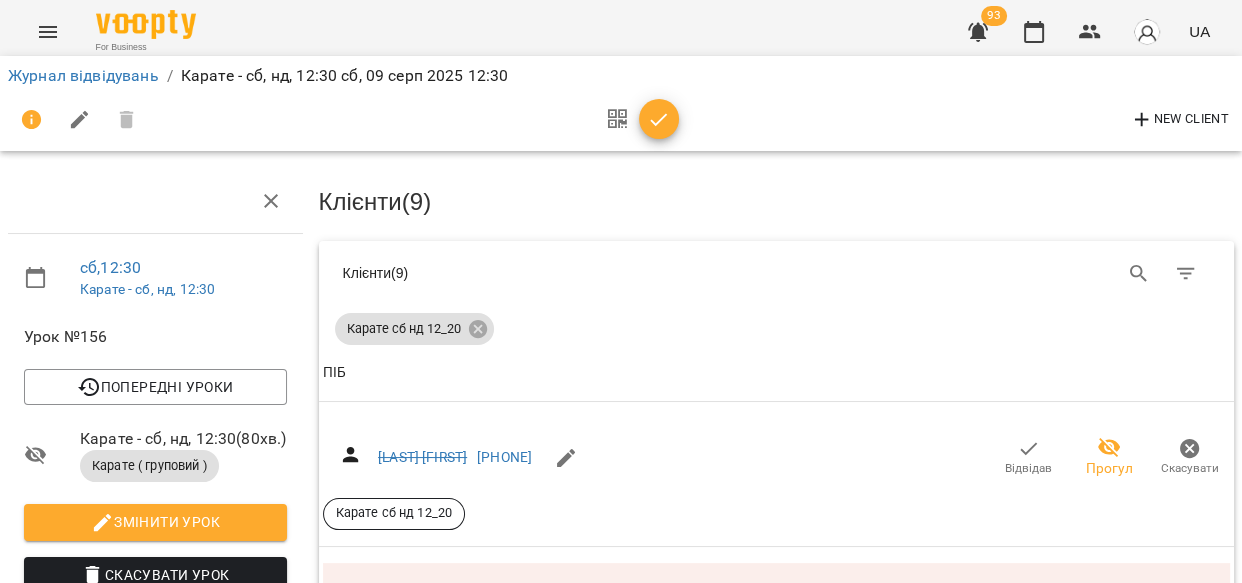 click on "Прогул" at bounding box center [1006, 1291] 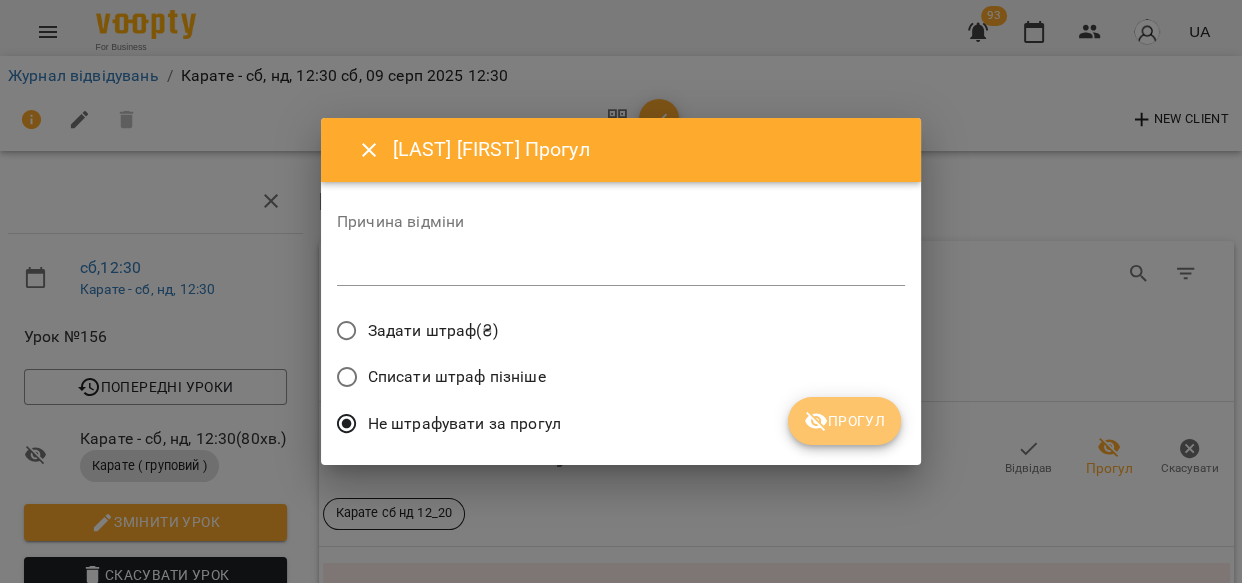 click on "Прогул" at bounding box center [844, 421] 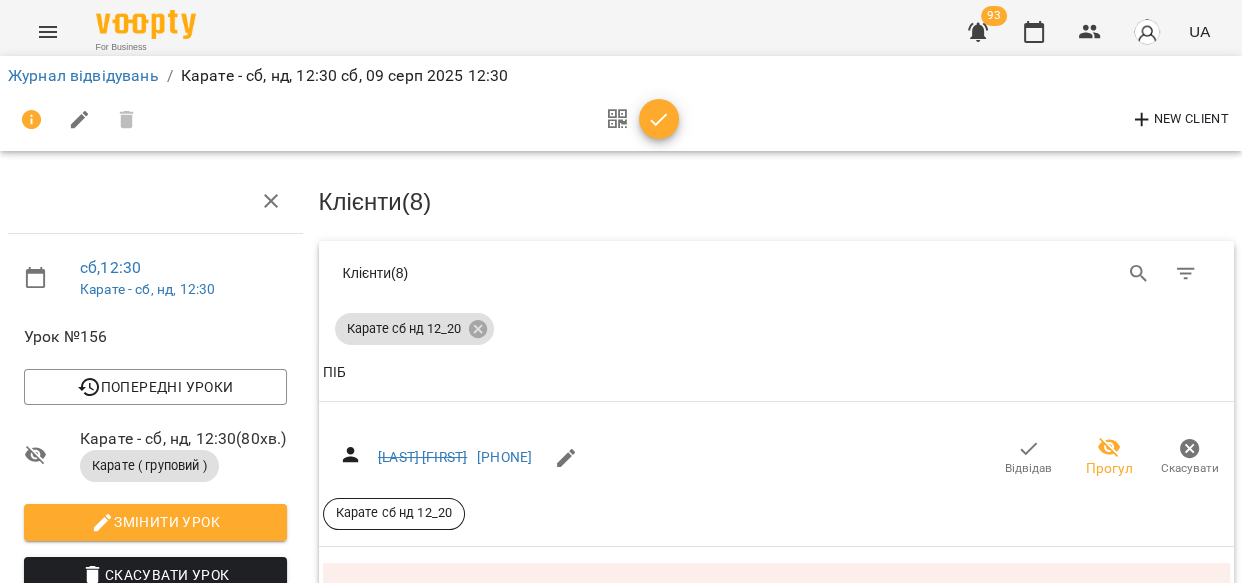 scroll, scrollTop: 1188, scrollLeft: 0, axis: vertical 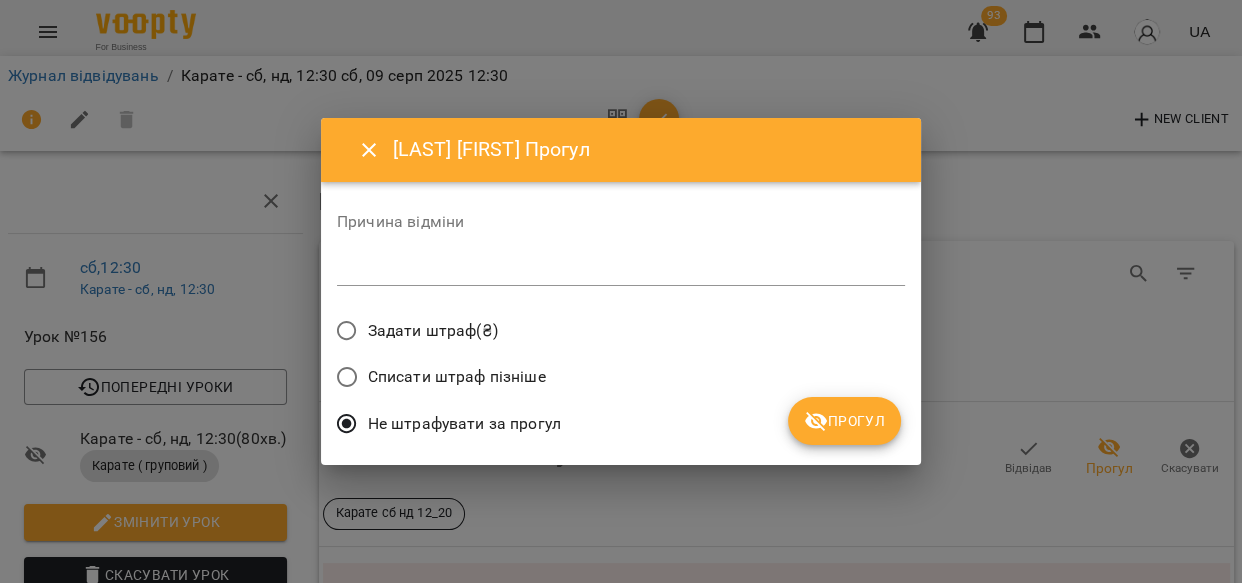 click on "Прогул" at bounding box center (844, 421) 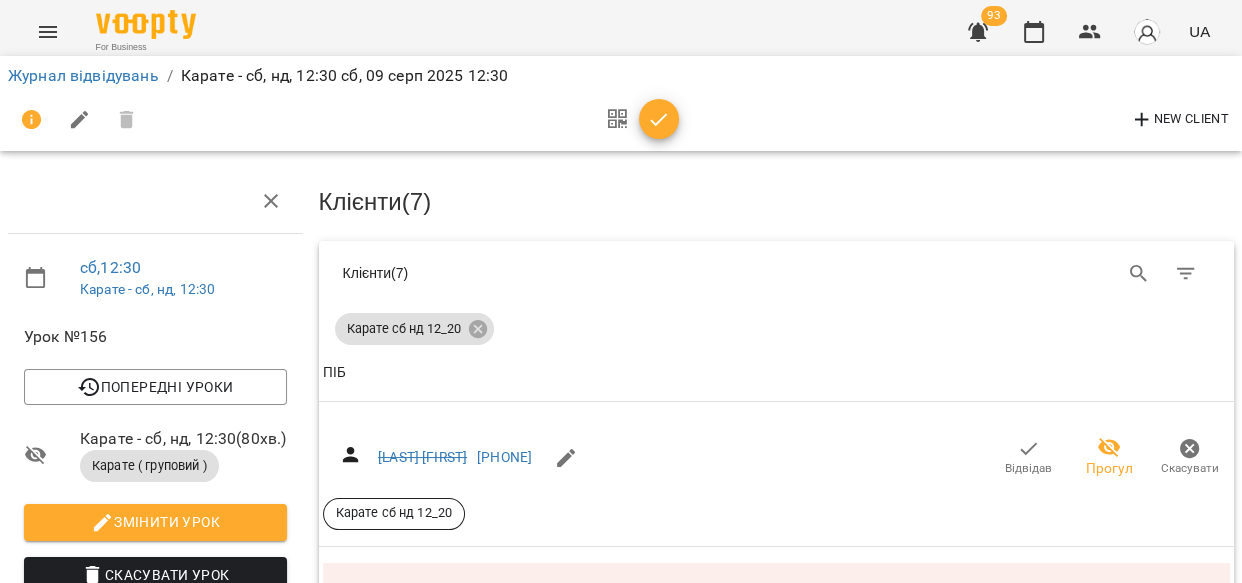 scroll, scrollTop: 1707, scrollLeft: 0, axis: vertical 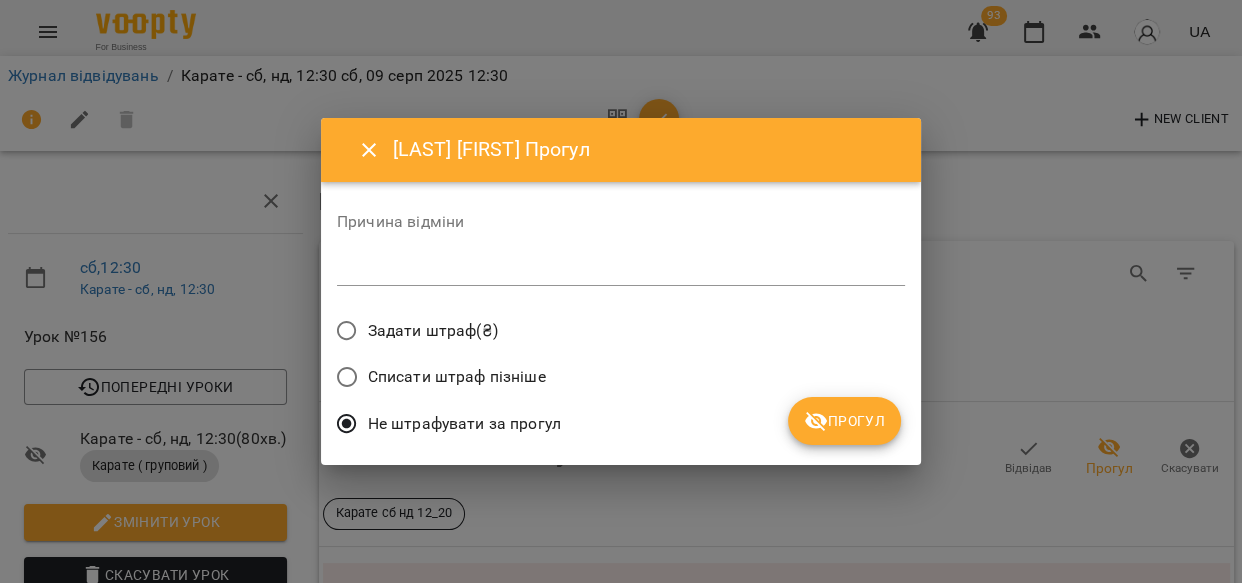 click on "Прогул" at bounding box center [844, 421] 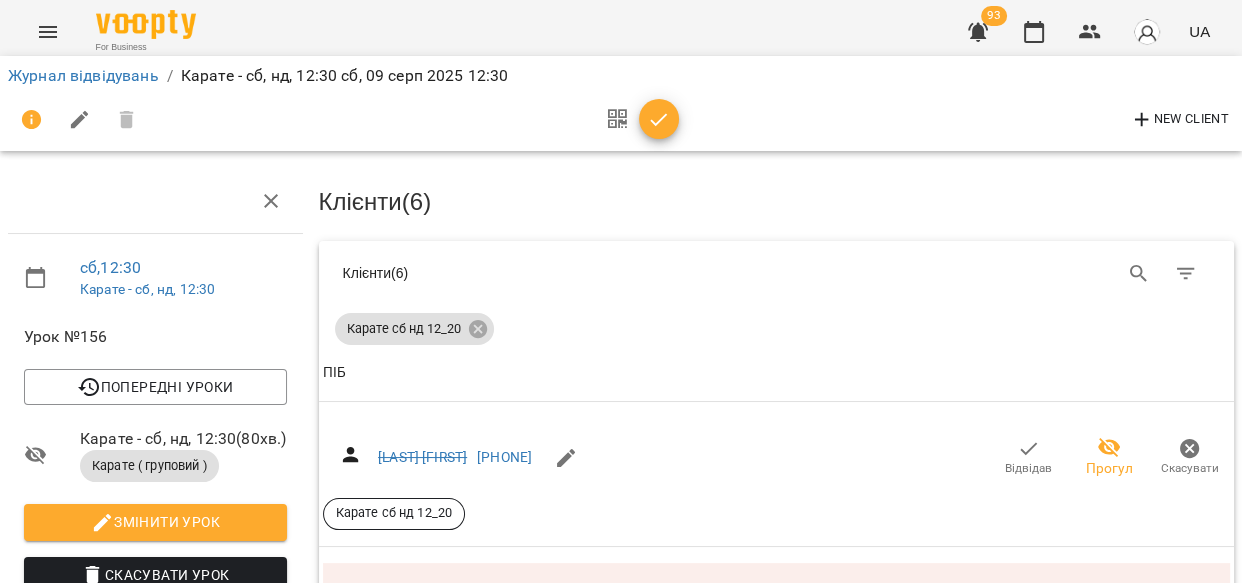 click on "Додати сплату" at bounding box center (1185, 2114) 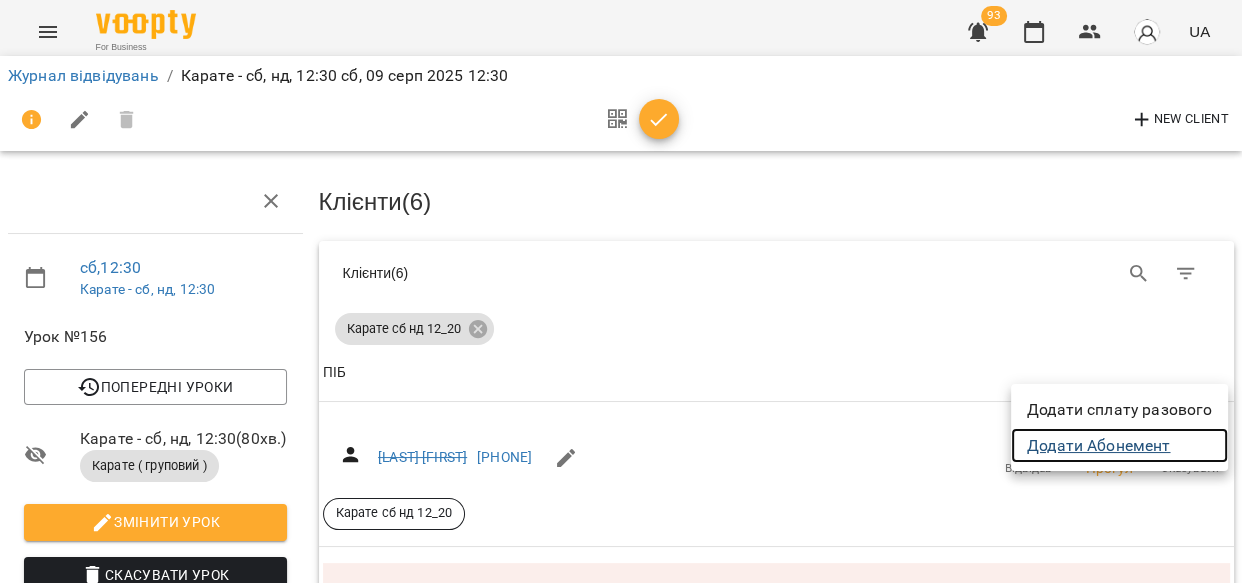 click on "Додати Абонемент" at bounding box center [1119, 446] 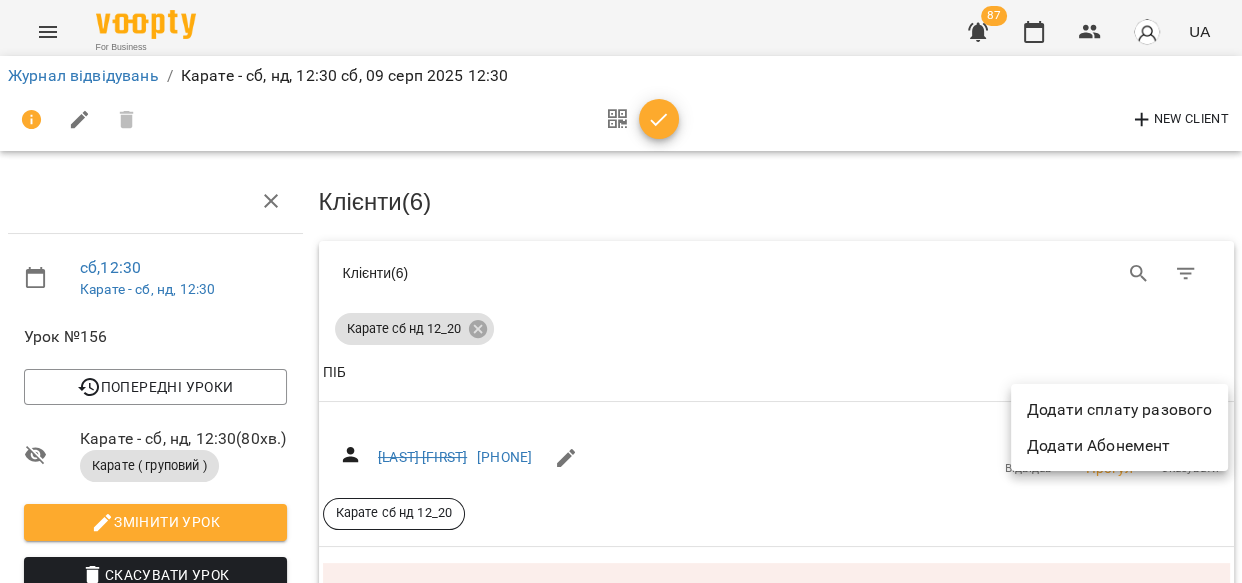 click at bounding box center [621, 291] 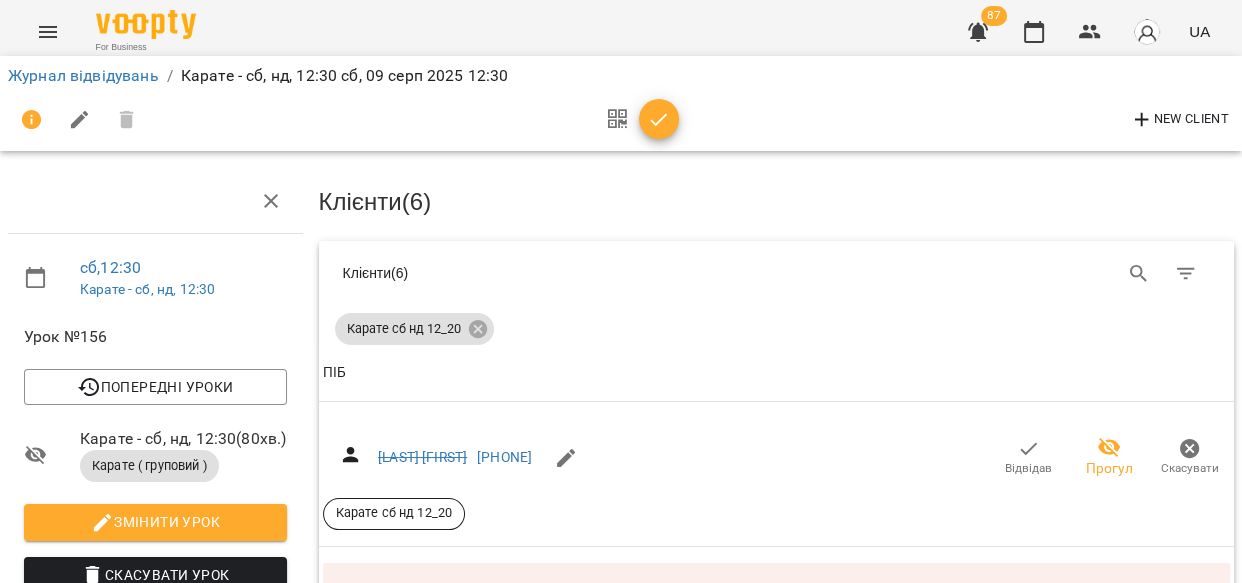scroll, scrollTop: 1903, scrollLeft: 0, axis: vertical 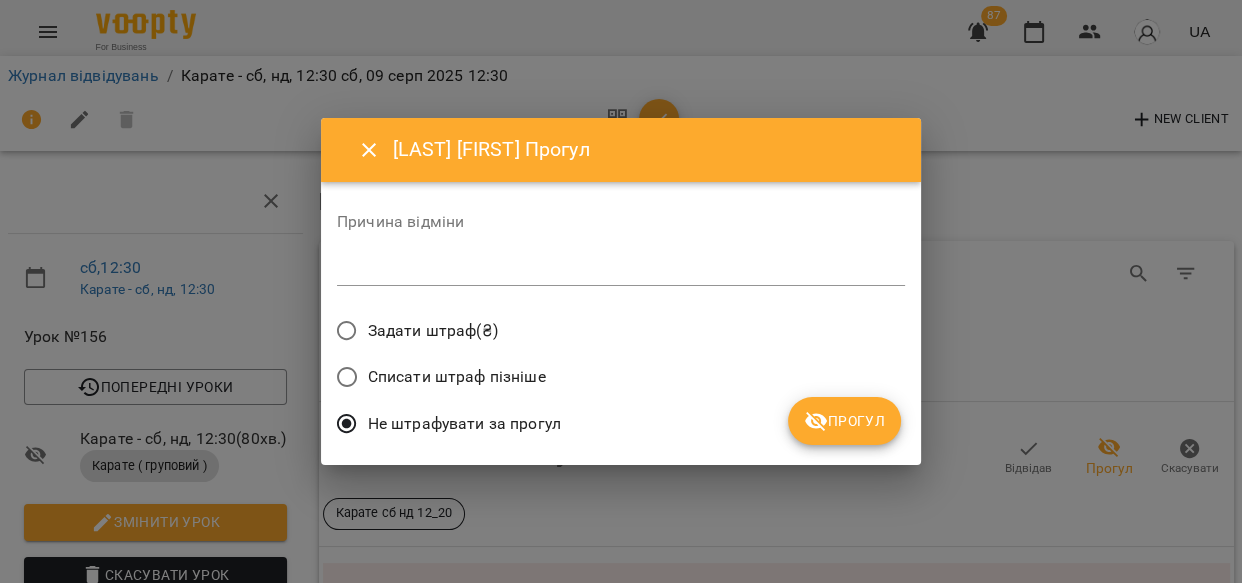 click on "Прогул" at bounding box center (844, 421) 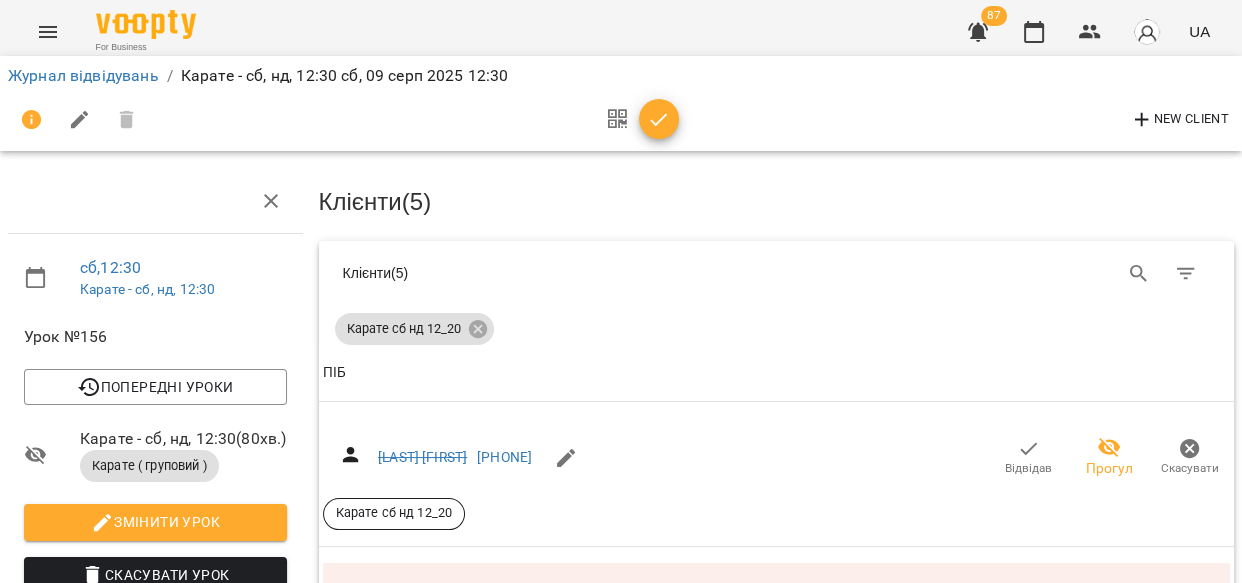 click 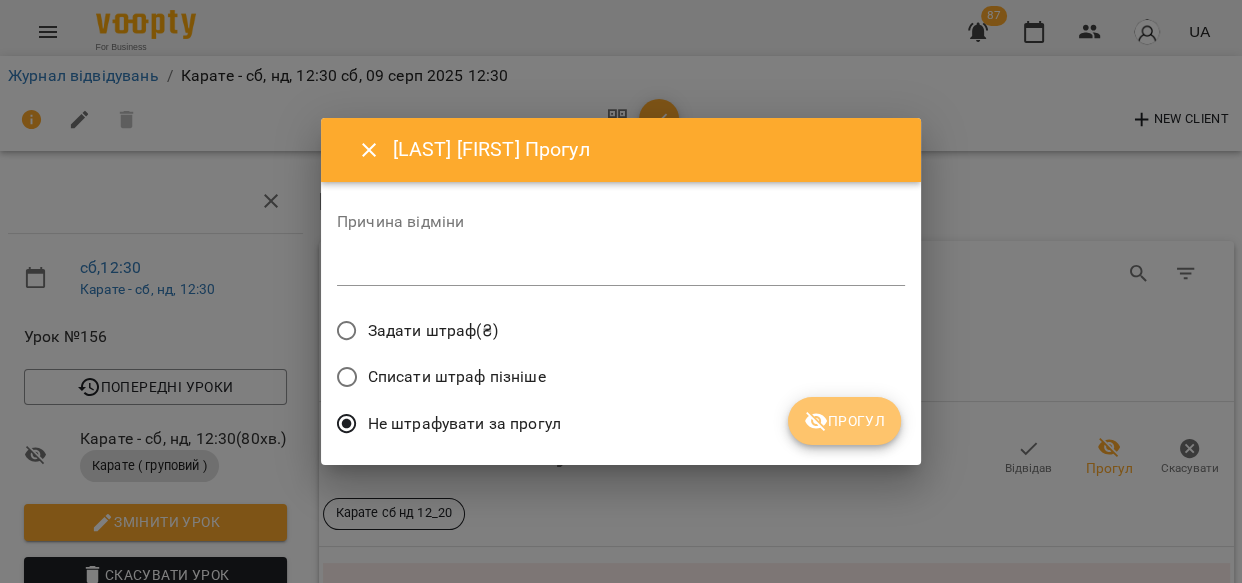 click on "Прогул" at bounding box center [844, 421] 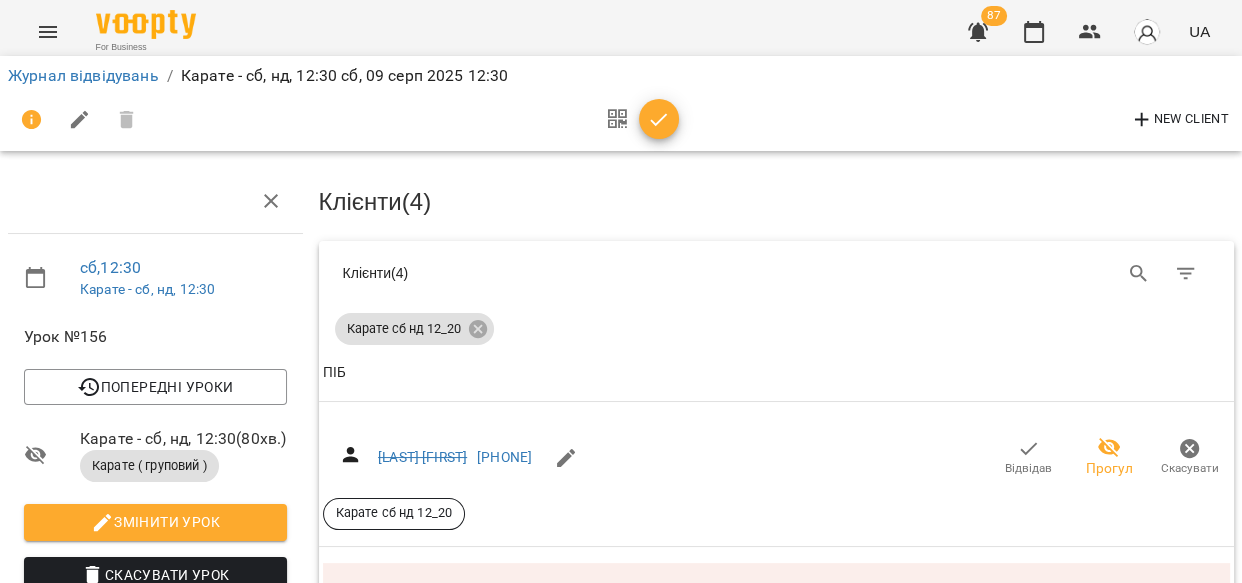 scroll, scrollTop: 0, scrollLeft: 0, axis: both 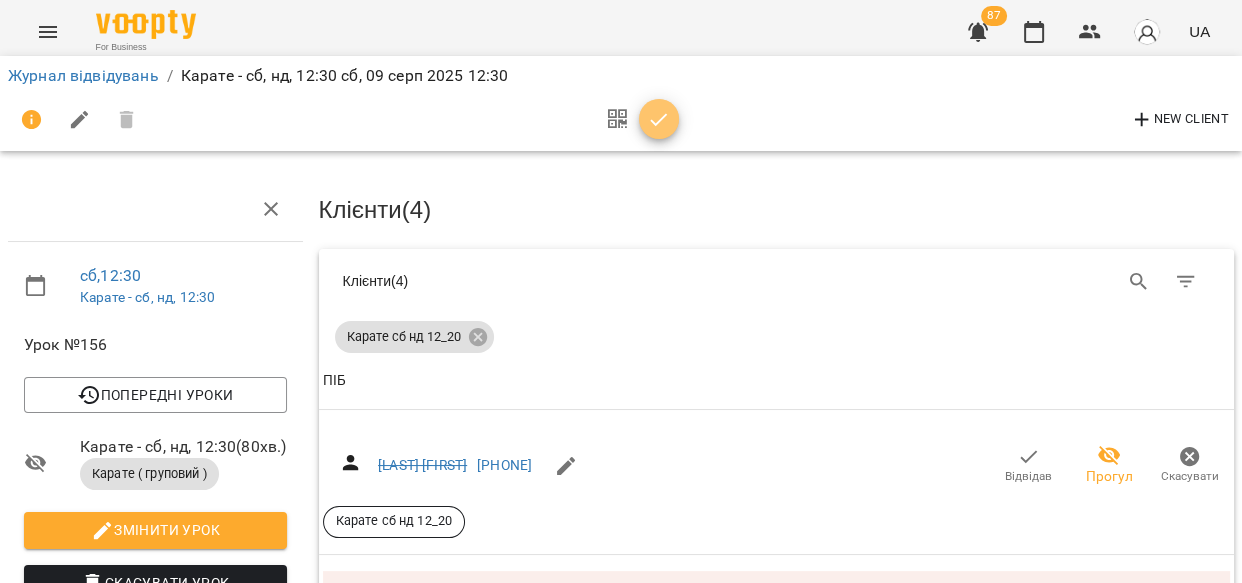 click 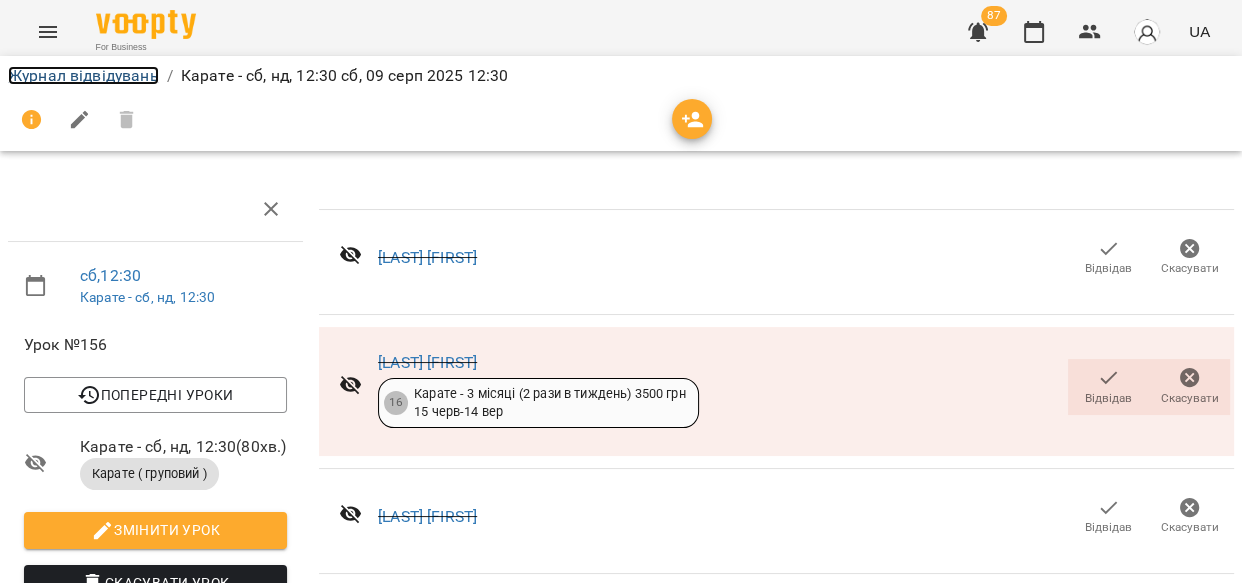 click on "Журнал відвідувань" at bounding box center (83, 75) 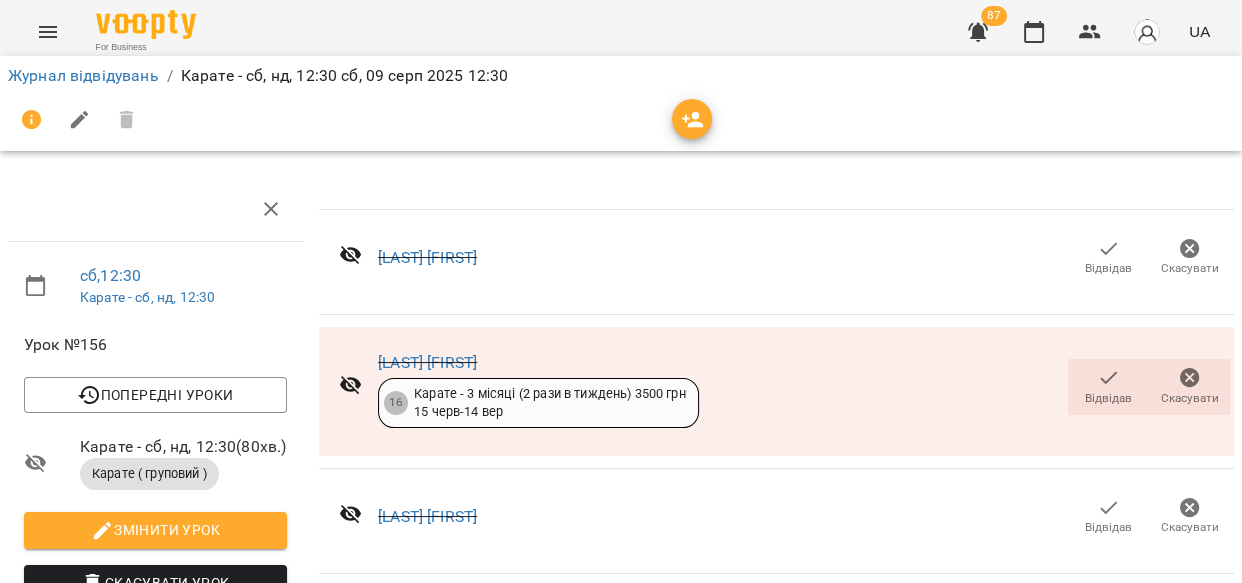 click on "Журнал відвідувань / Карате - сб, нд,  12:30   сб, 09 серп 2025 12:30 сб ,  12:30 Карате - сб, нд,  12:30 Урок №156 Попередні уроки нд 03 серп 2025 12:30 сб 02 серп 2025 12:30 нд 27 лип 2025 12:30 сб 26 лип 2025 12:30 нд 20 лип 2025 12:30   Карате - сб, нд,  12:30 ( 80 хв. ) Карате ( груповий ) Змінити урок Скасувати Урок [LAST] [FIRST] default Кімната Карате сб нд 12_20 2025-08-09 13:30:21 Створити розсилку   [FIRST] [LAST] Відвідав Скасувати   [LAST] [FIRST] 16 Карате - 3 місяці (2 рази в тиждень) 3500 грн 15 черв  -  14 вер Відвідав Скасувати   [LAST] [FIRST] Відвідав Скасувати   [LAST] [FIRST] 8 Карате - 1 місяць ( 2 рази в тиждень) 1400 грн" at bounding box center (621, 946) 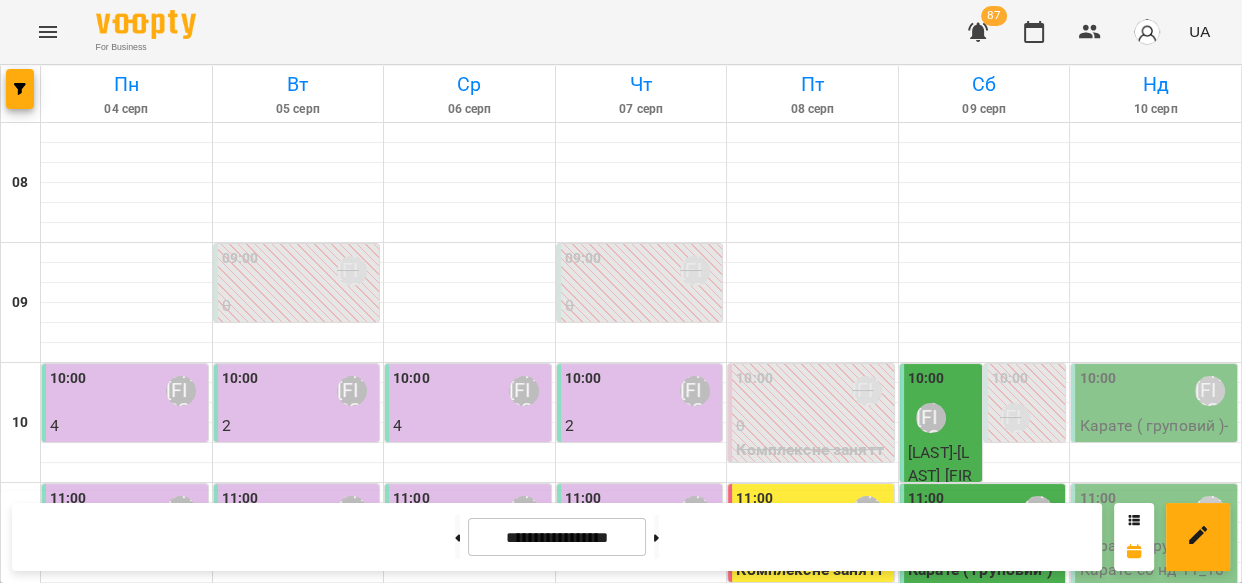 click at bounding box center [984, 313] 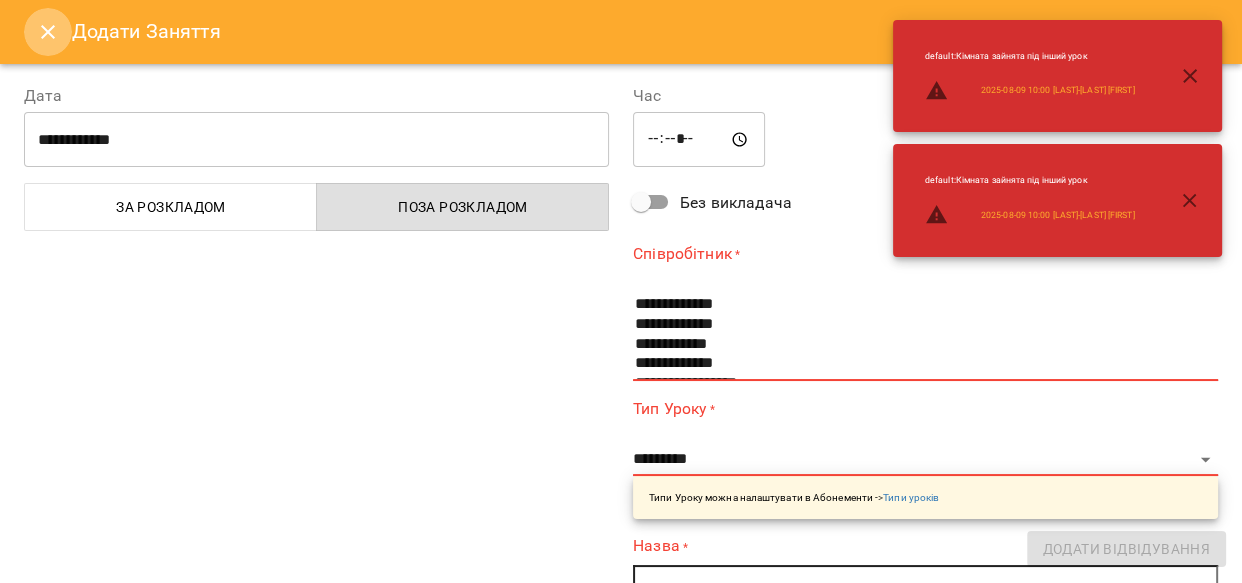 click 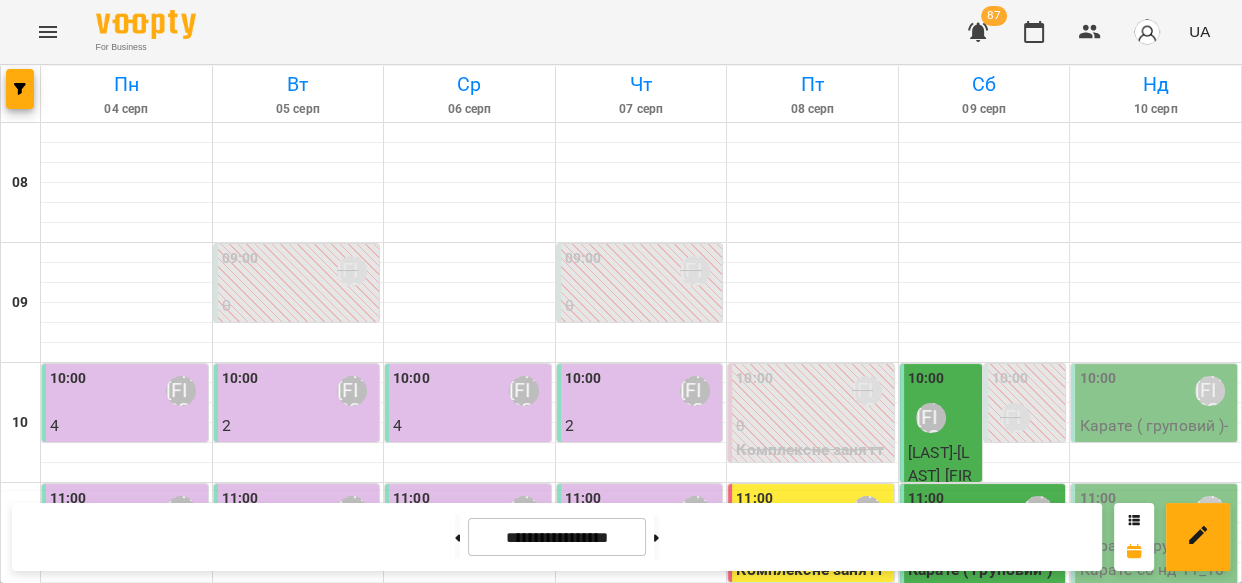 scroll, scrollTop: 100, scrollLeft: 0, axis: vertical 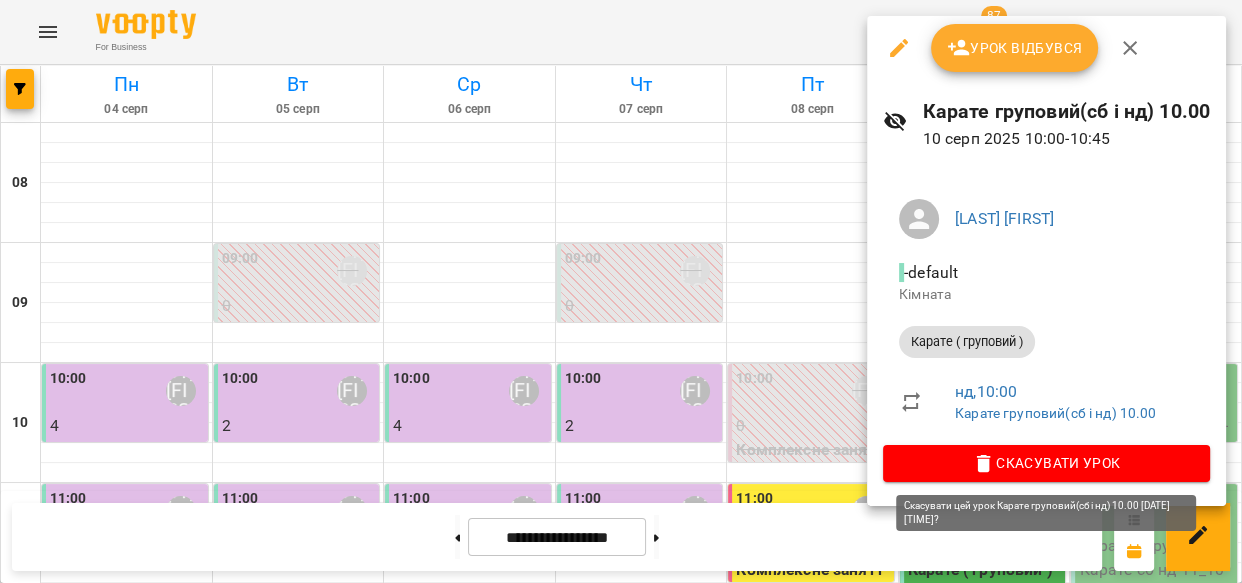 click on "Скасувати Урок" at bounding box center (1046, 463) 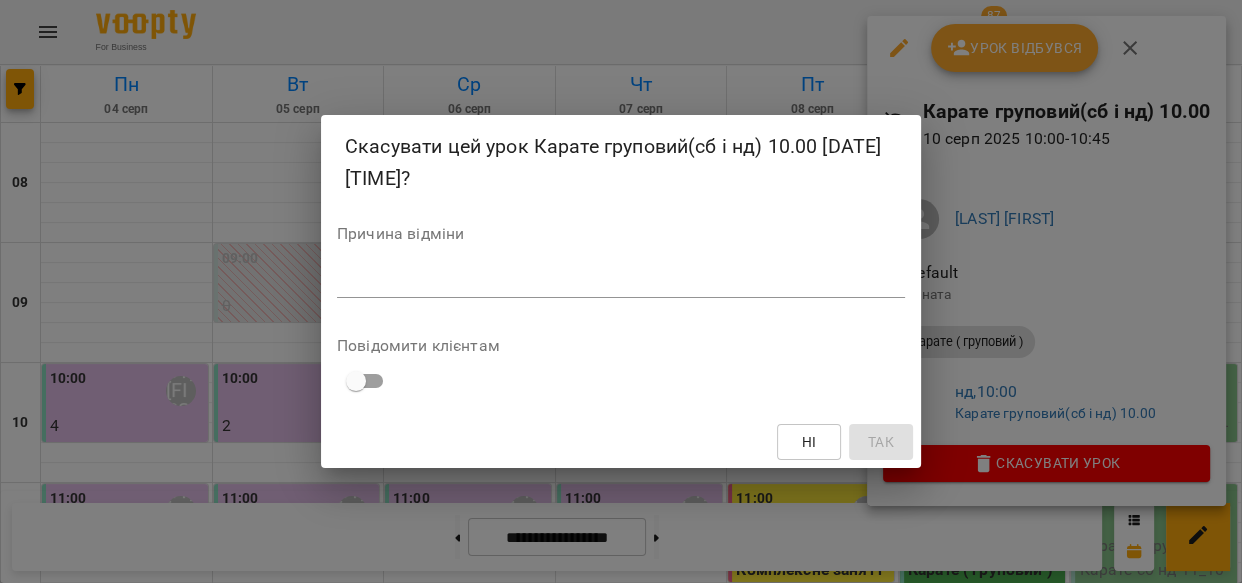 click on "*" at bounding box center (621, 282) 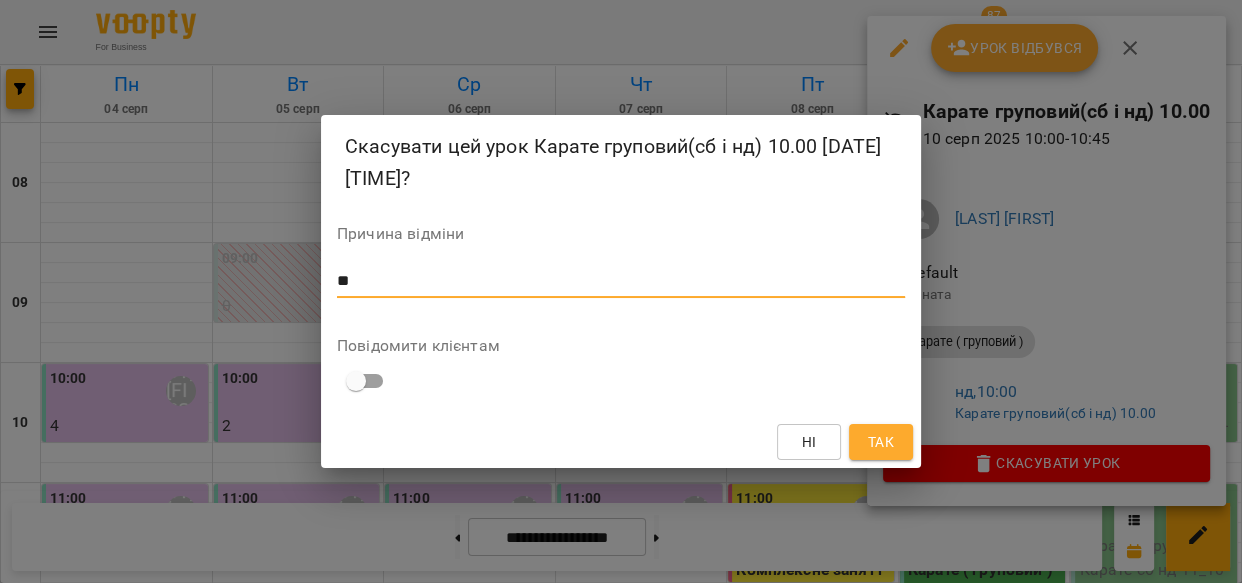 type on "**" 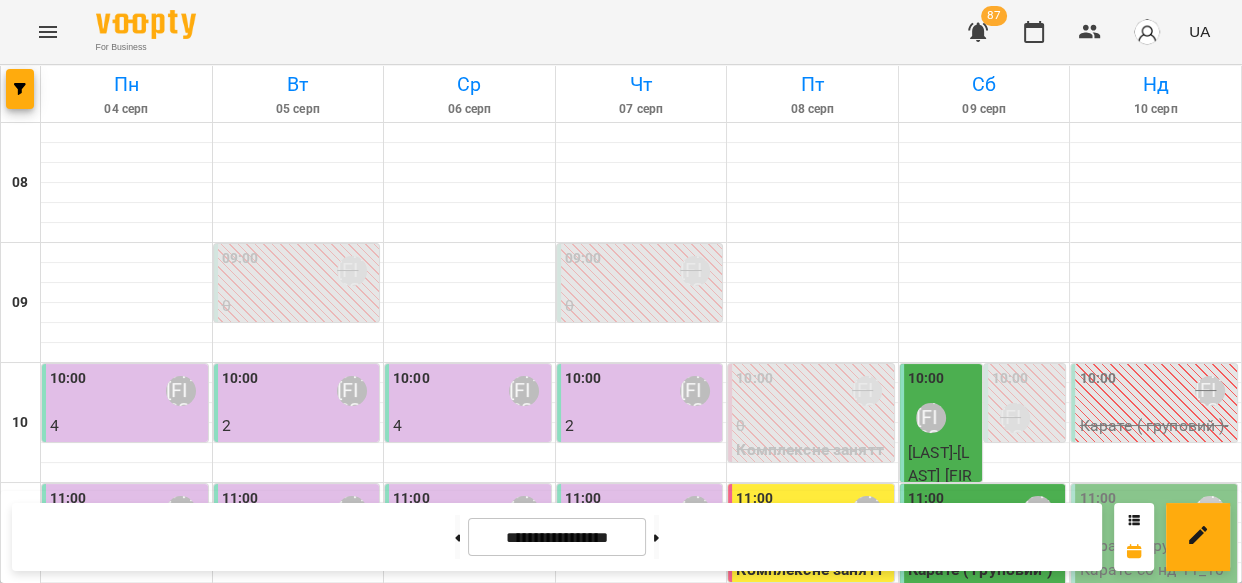 click at bounding box center [1155, 373] 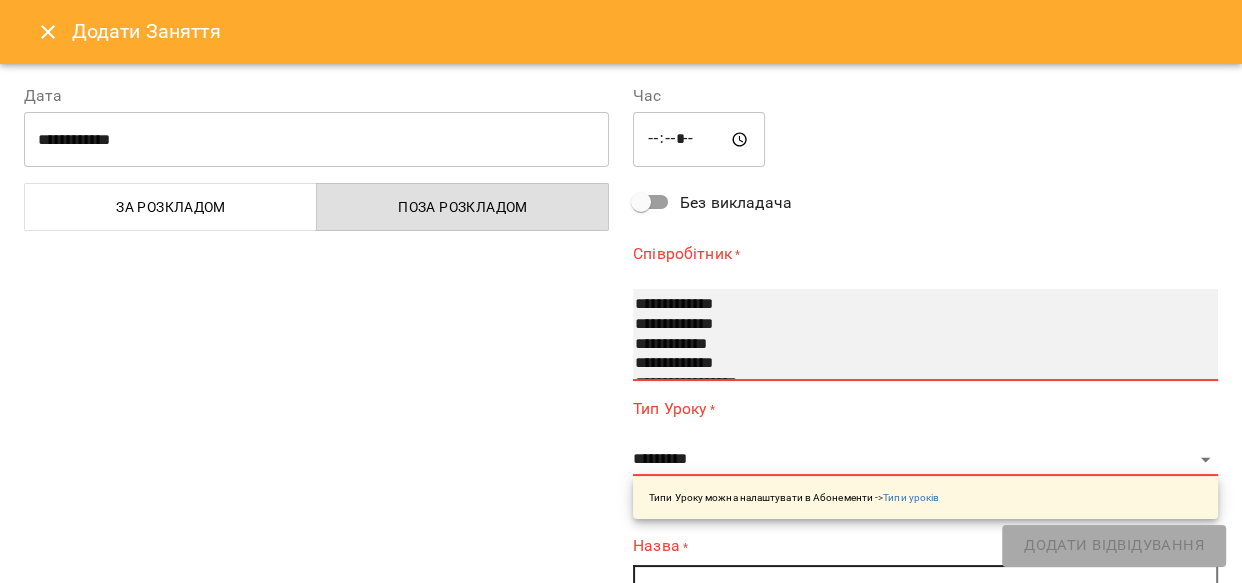 select on "**********" 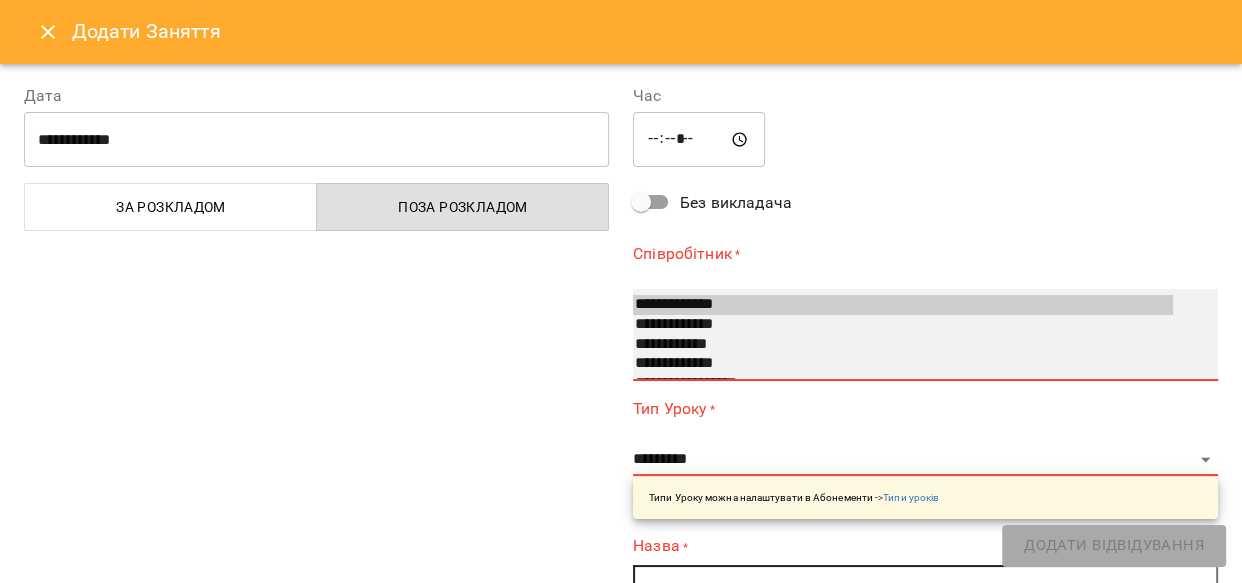 click on "**********" at bounding box center (903, 305) 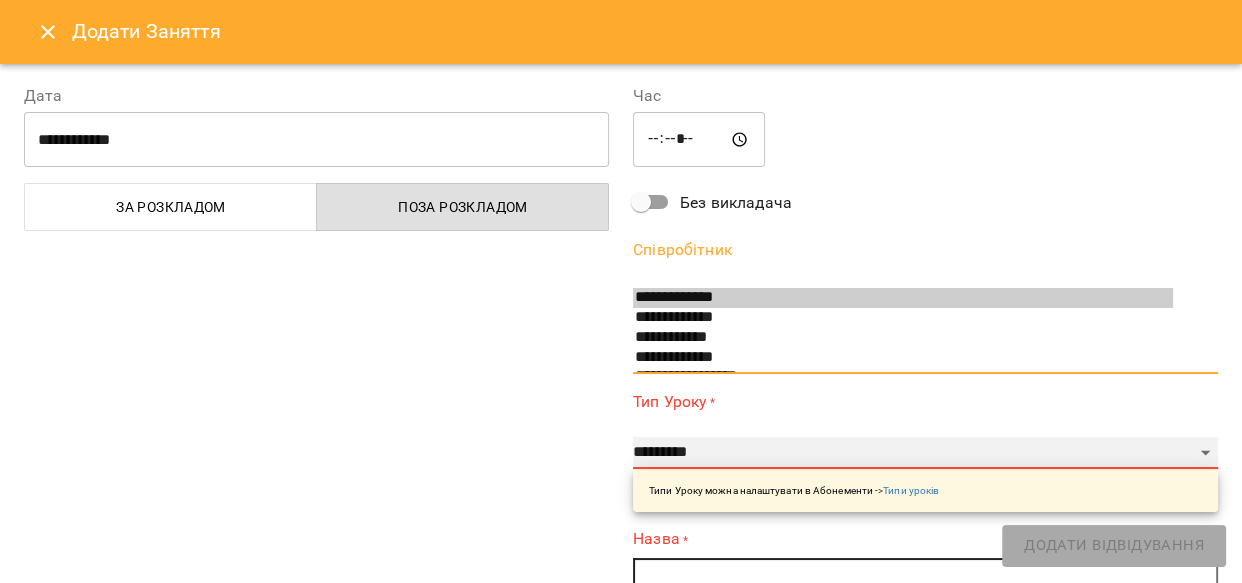 click on "**********" at bounding box center (925, 453) 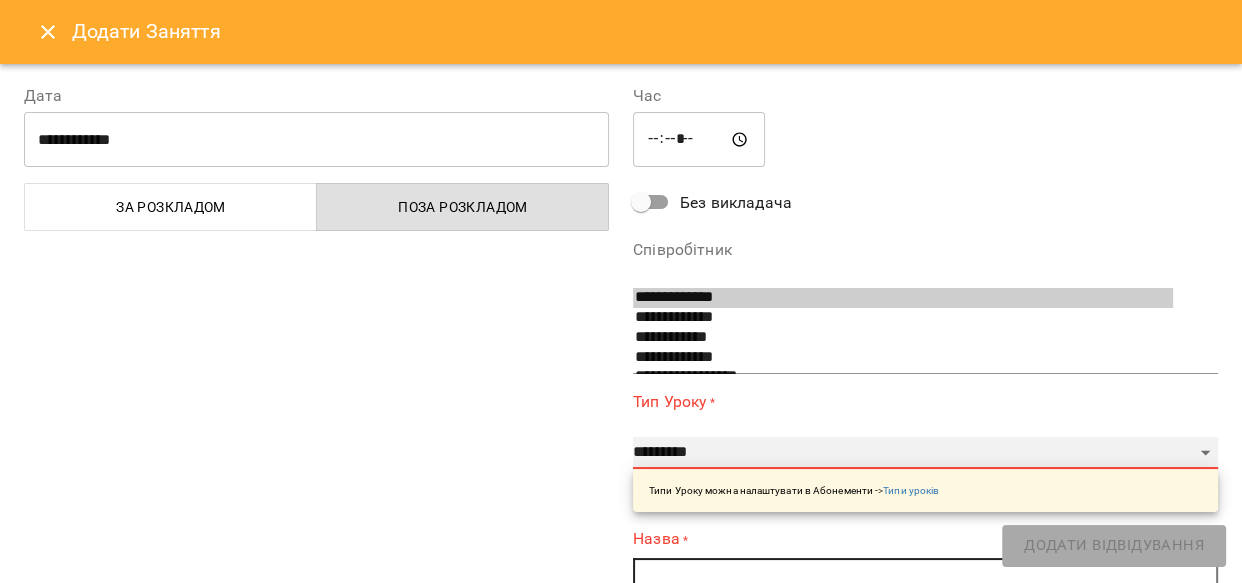select on "**********" 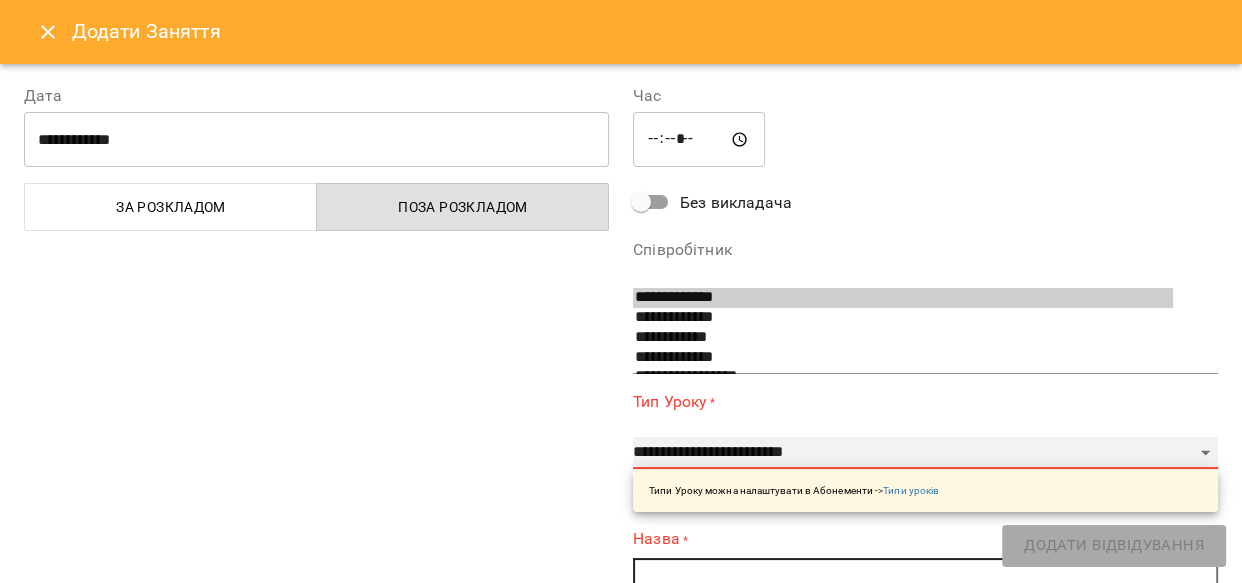 click on "**********" at bounding box center (925, 453) 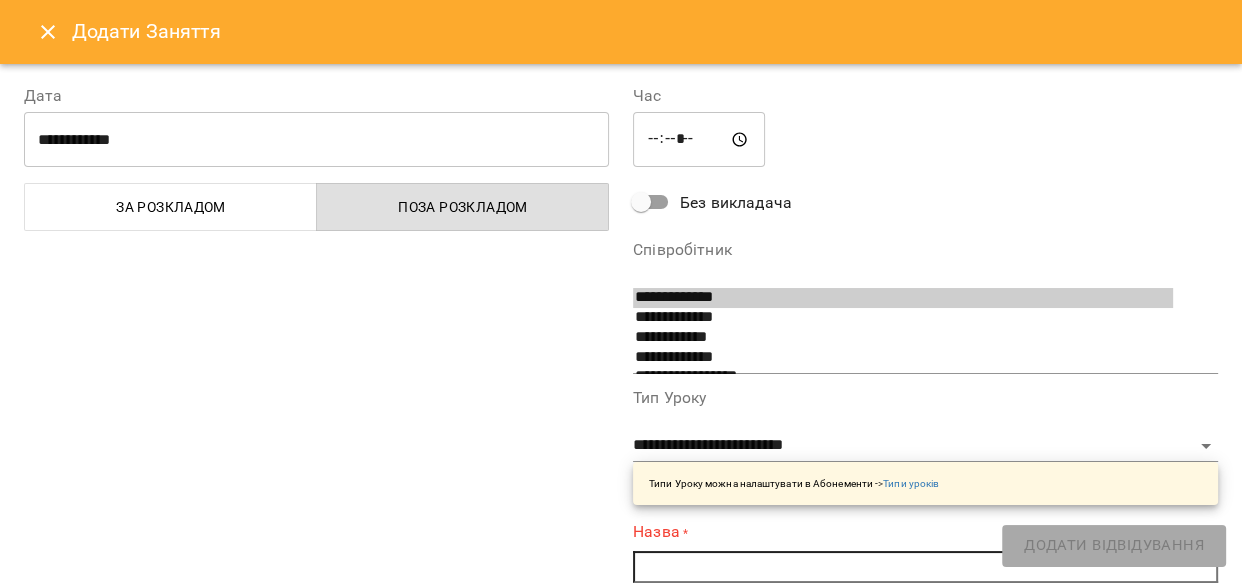 click at bounding box center (925, 567) 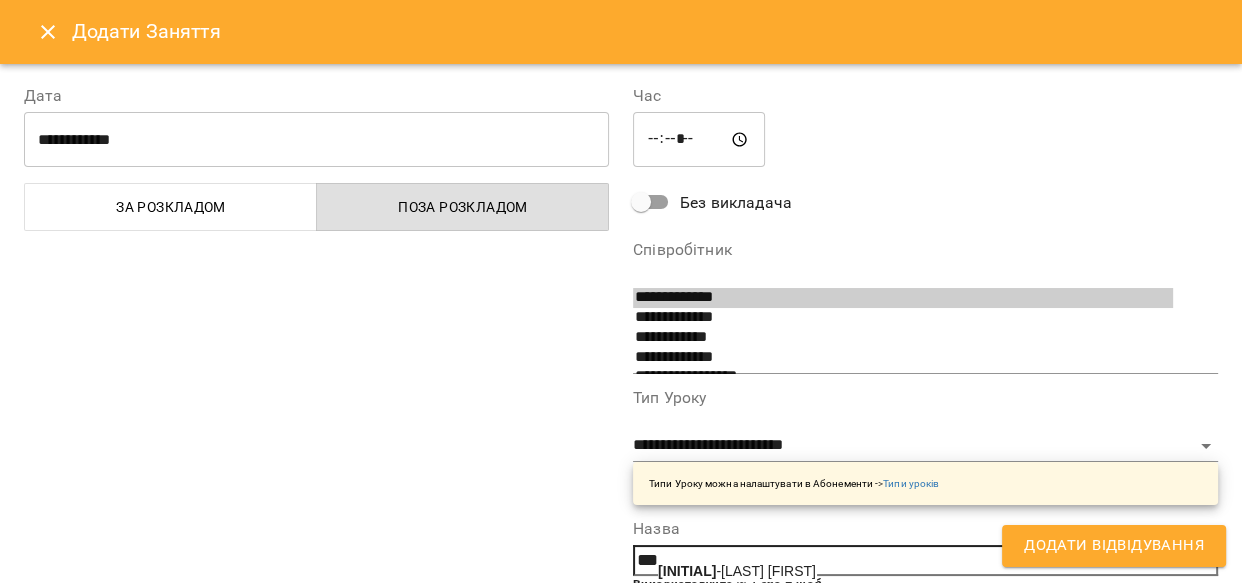click on "[INITIAL].-[INITIAL] [FIRST]" at bounding box center (737, 571) 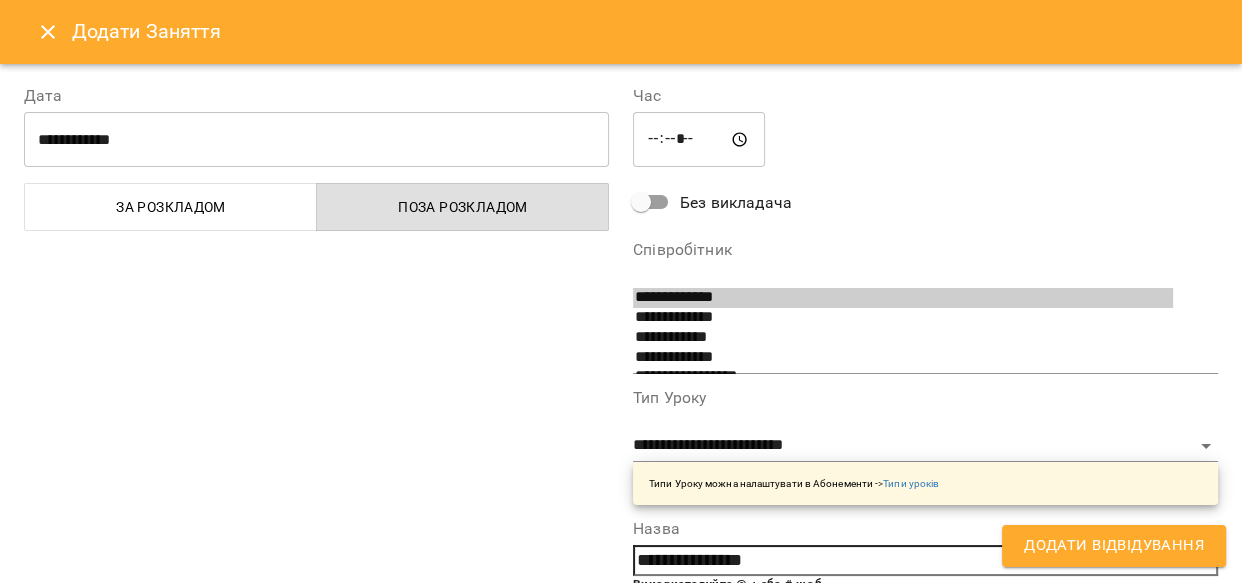 click on "Додати Відвідування" at bounding box center [1114, 546] 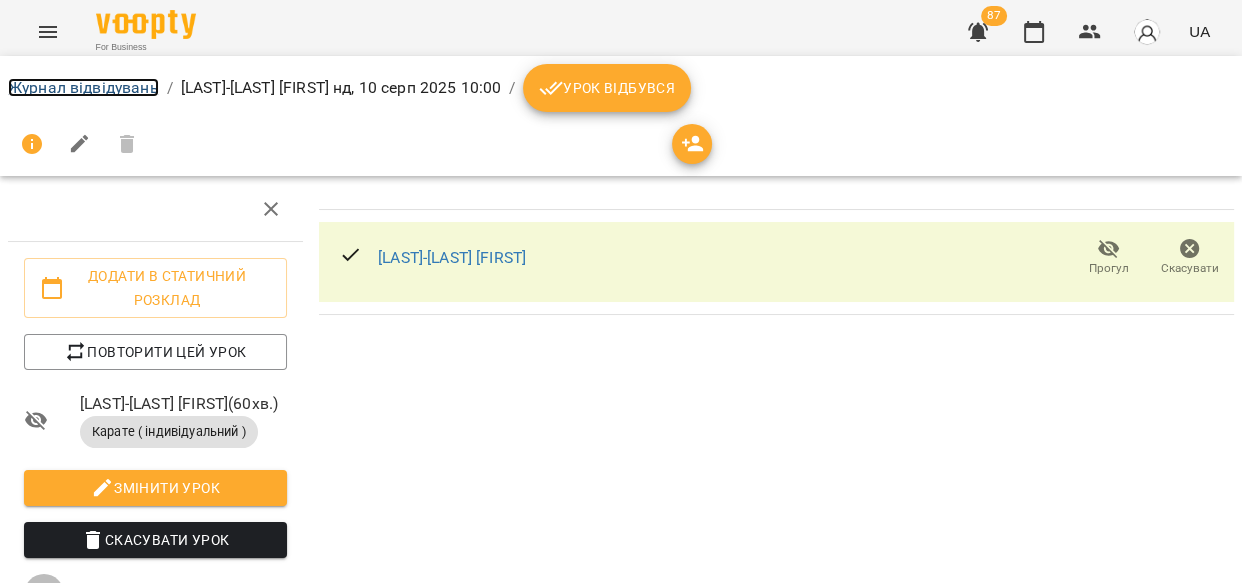 click on "Журнал відвідувань" at bounding box center [83, 87] 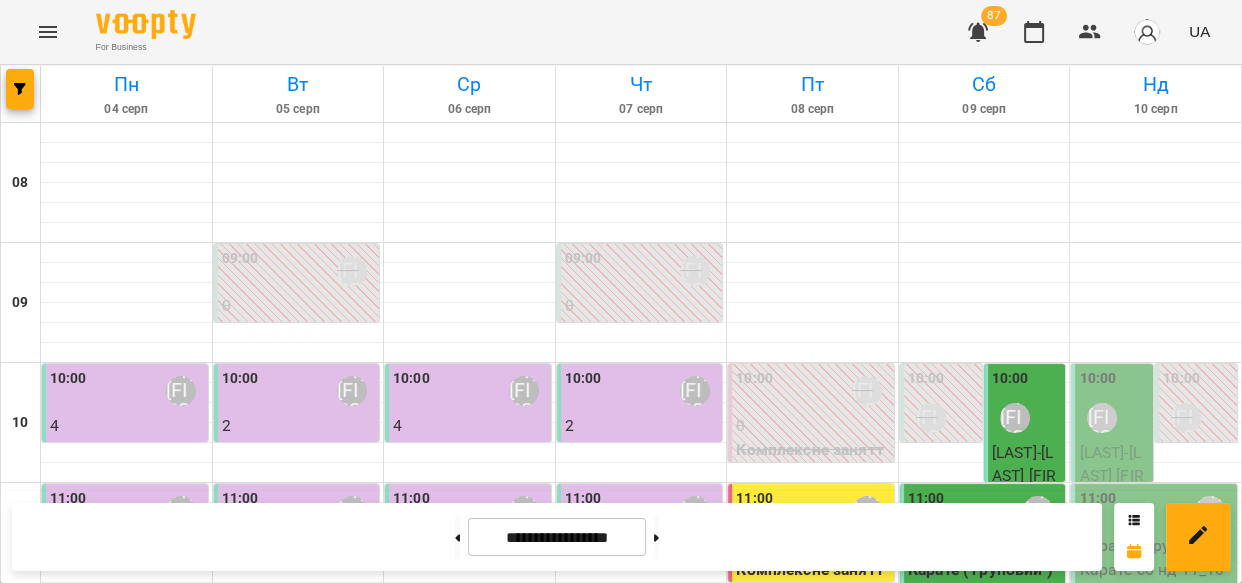 scroll, scrollTop: 0, scrollLeft: 0, axis: both 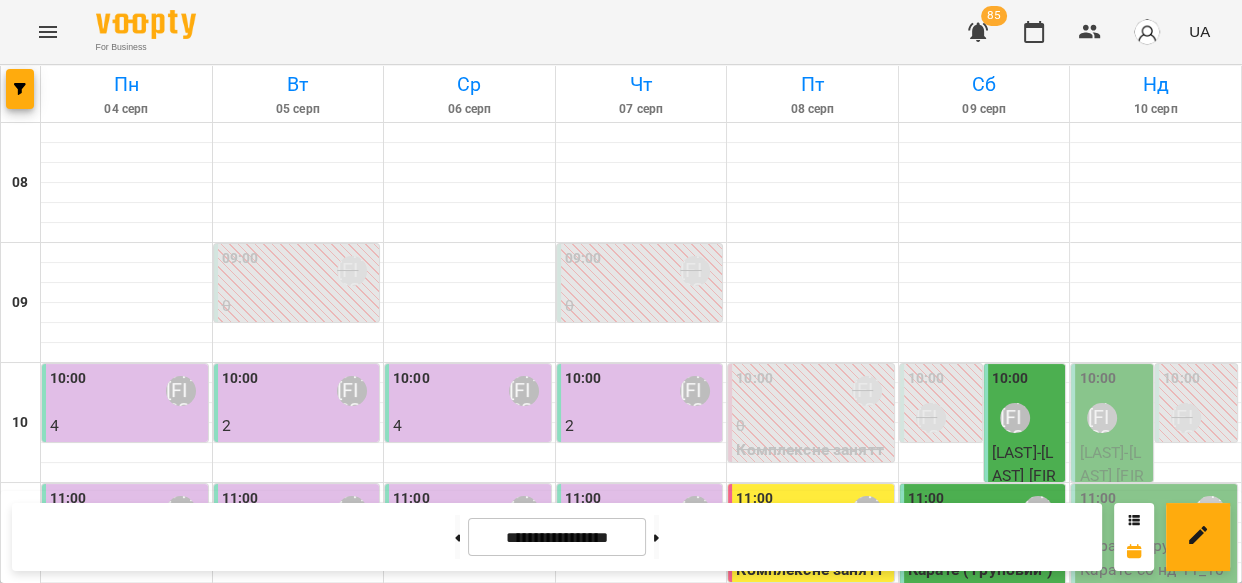 click at bounding box center (1147, 32) 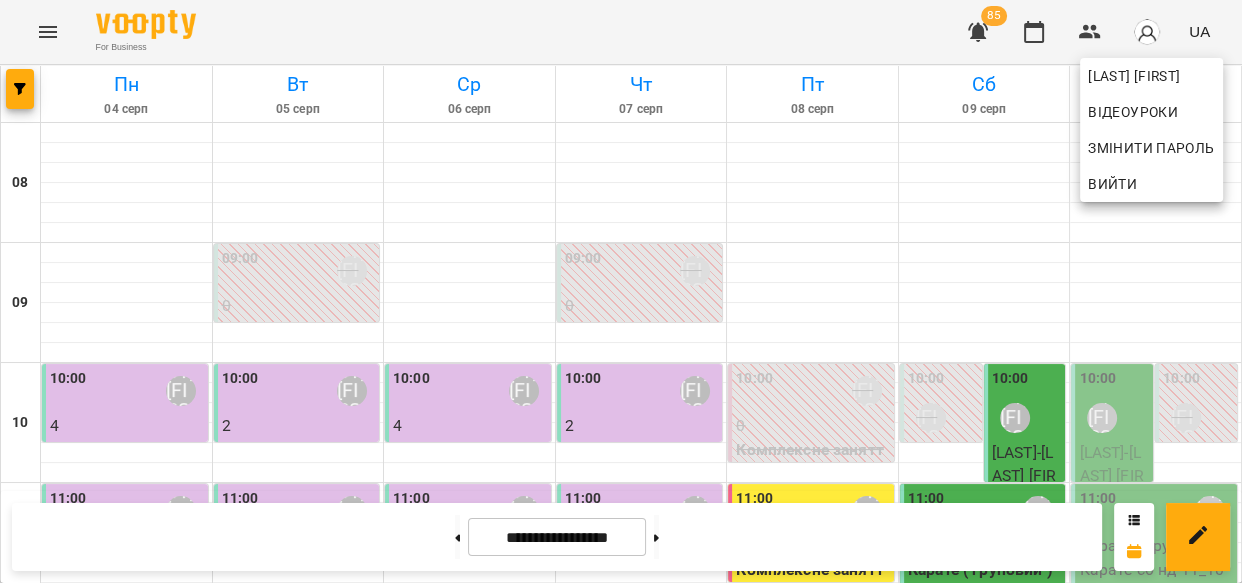 click on "Вийти" at bounding box center (1151, 184) 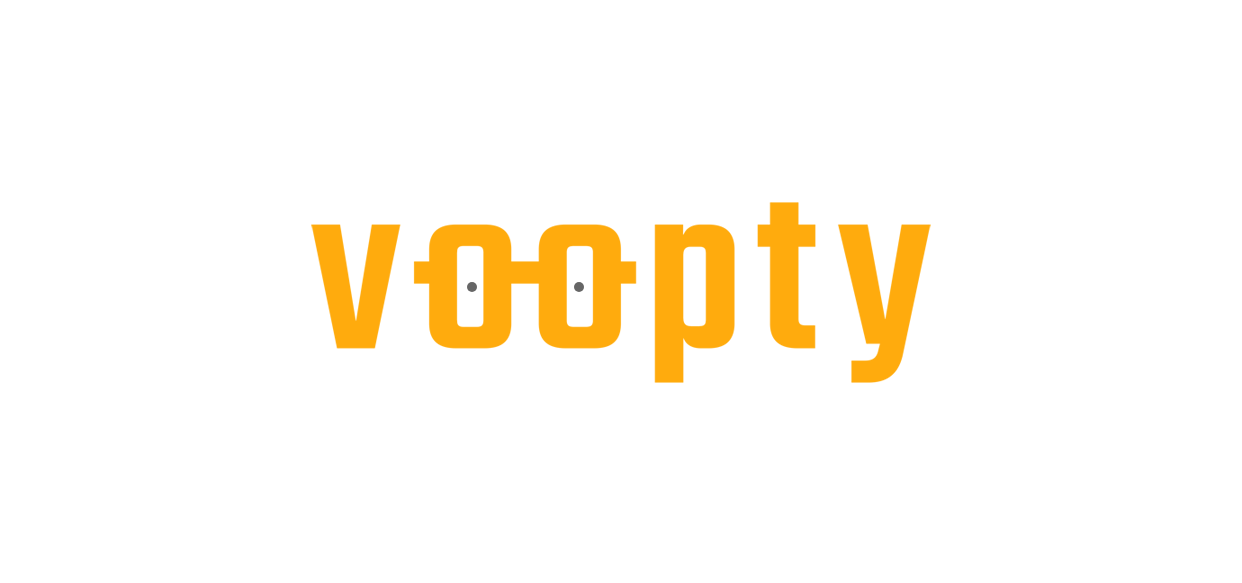 scroll, scrollTop: 0, scrollLeft: 0, axis: both 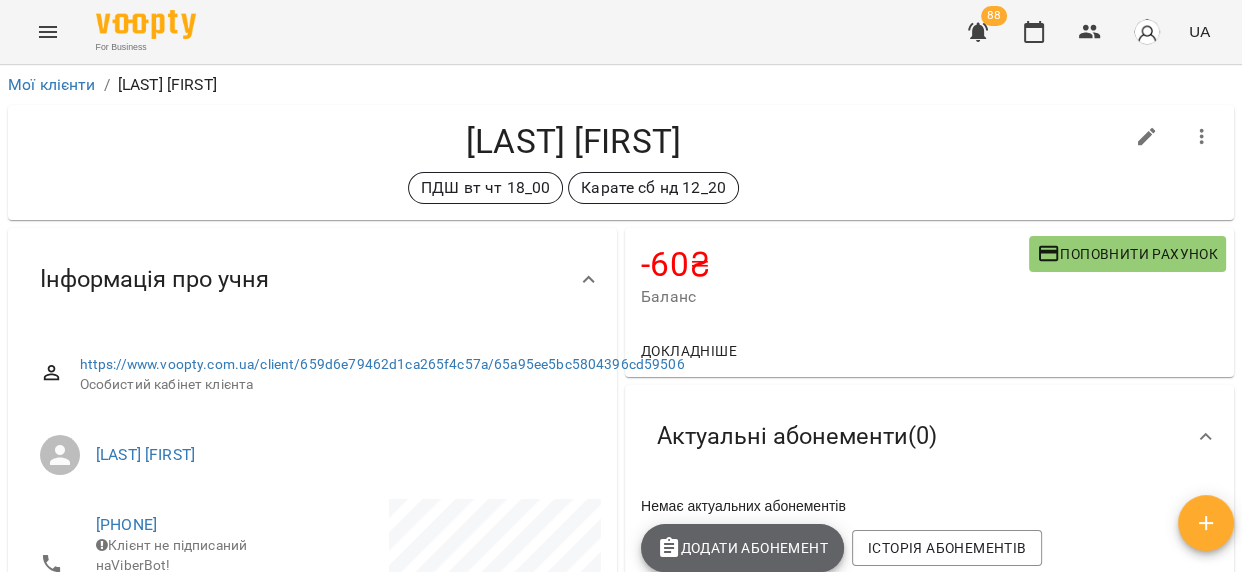click on "Додати Абонемент" at bounding box center [742, 548] 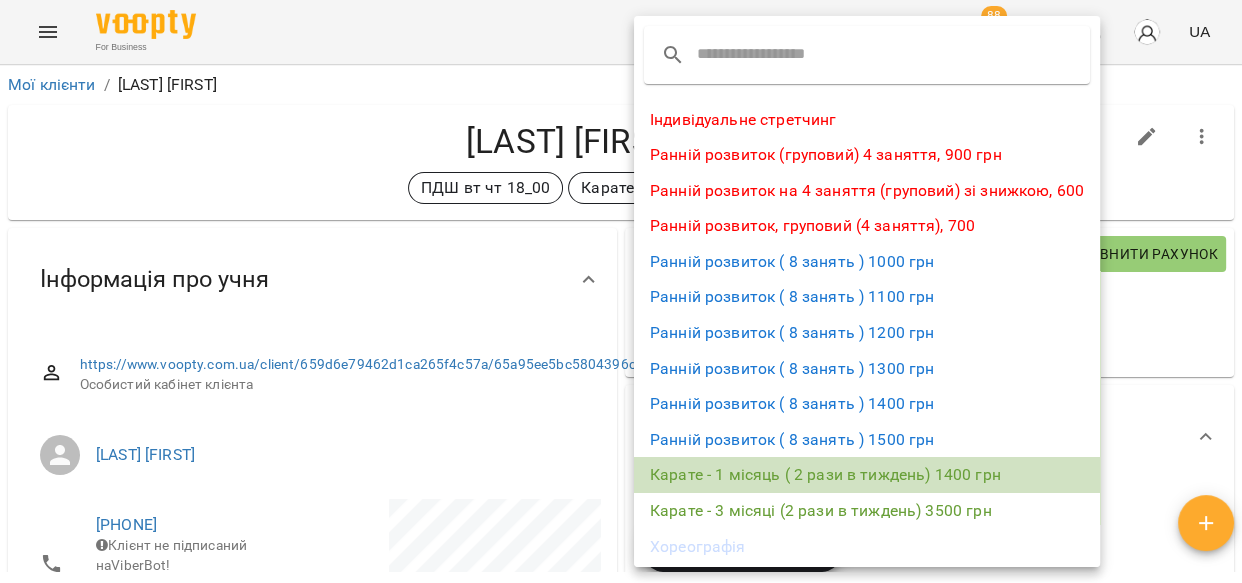 click on "Карате - 1 місяць ( 2 рази в тиждень) 1400 грн" at bounding box center (867, 475) 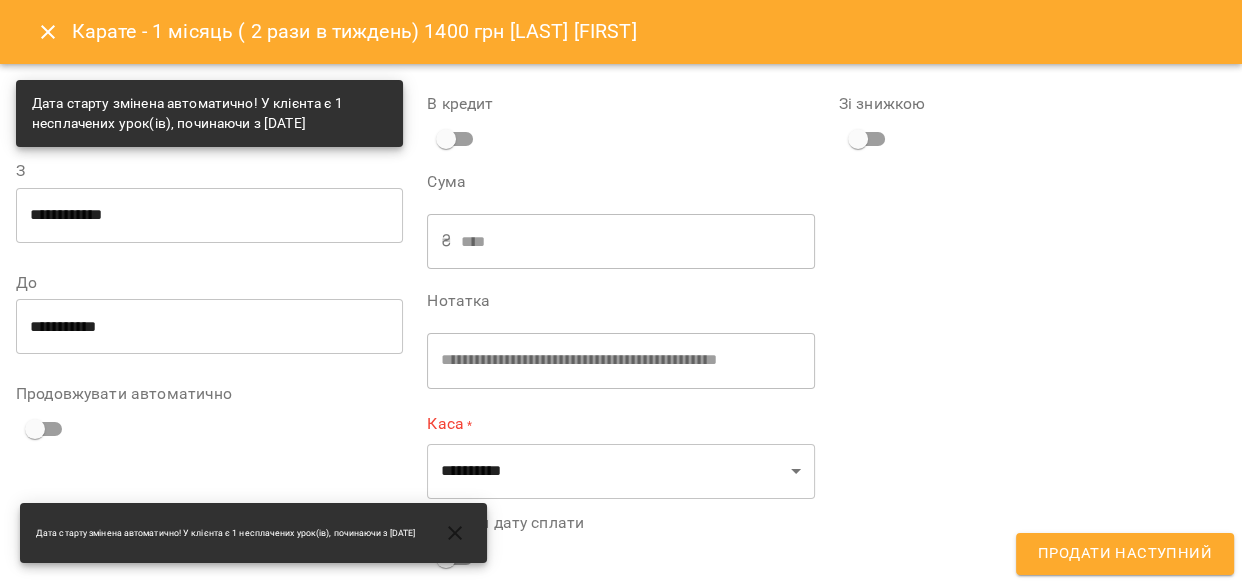 scroll, scrollTop: 2, scrollLeft: 0, axis: vertical 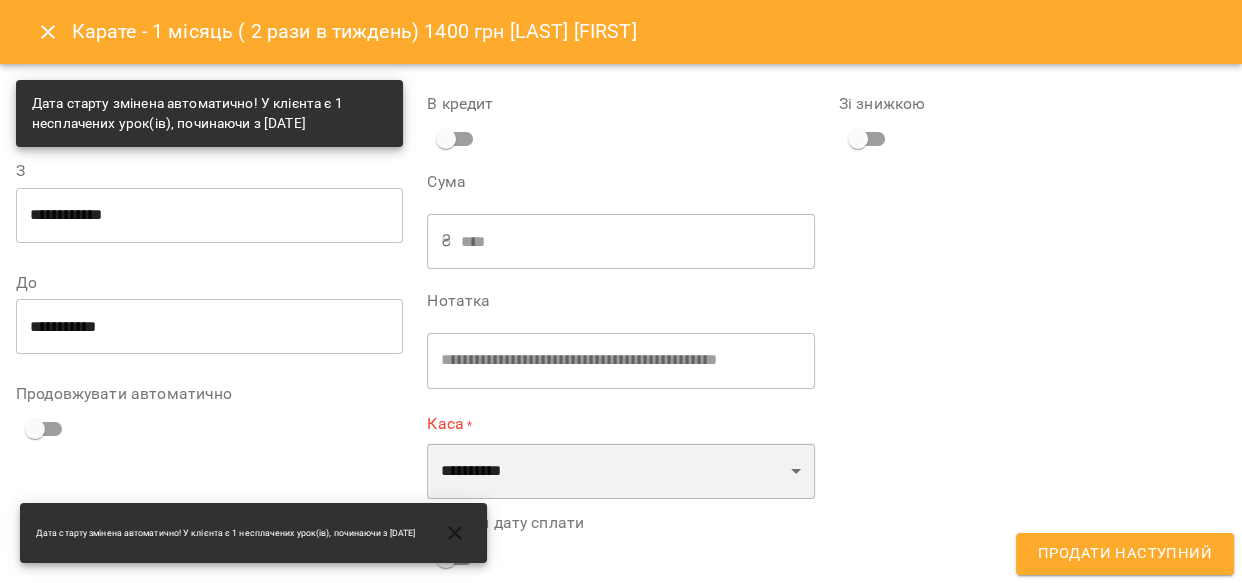 click on "**********" at bounding box center [620, 471] 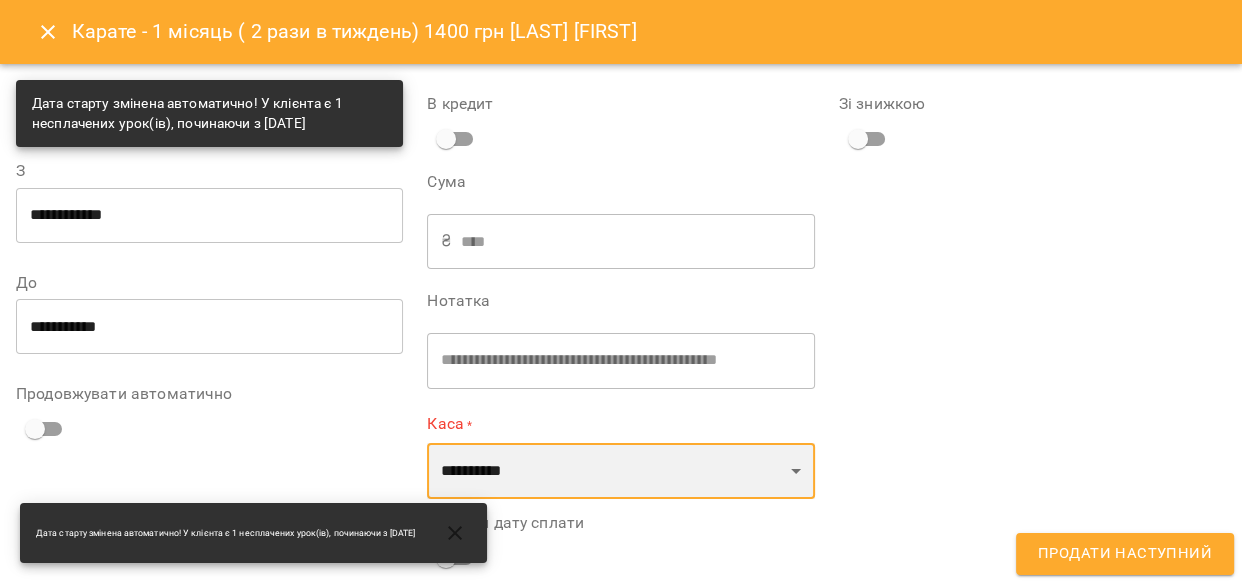 select on "****" 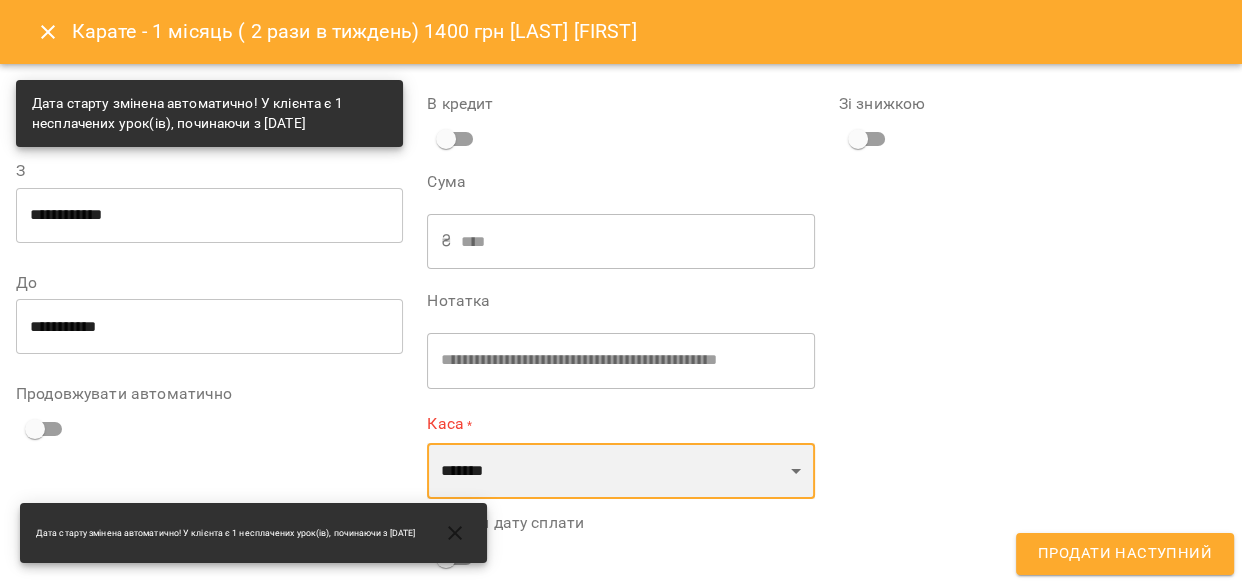 click on "**********" at bounding box center [620, 471] 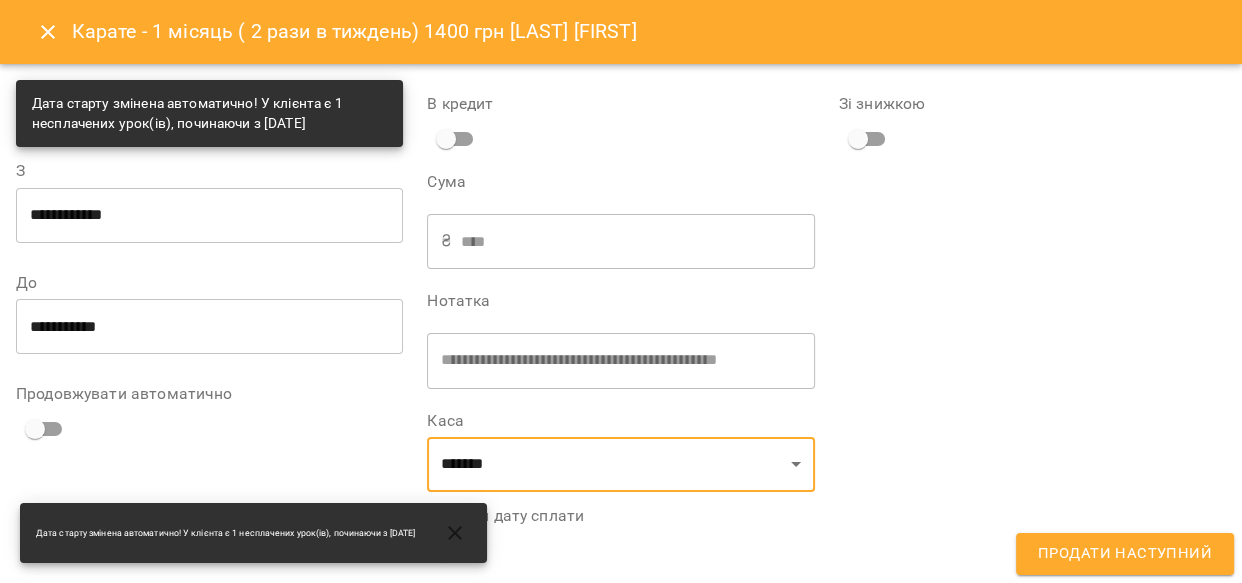 click 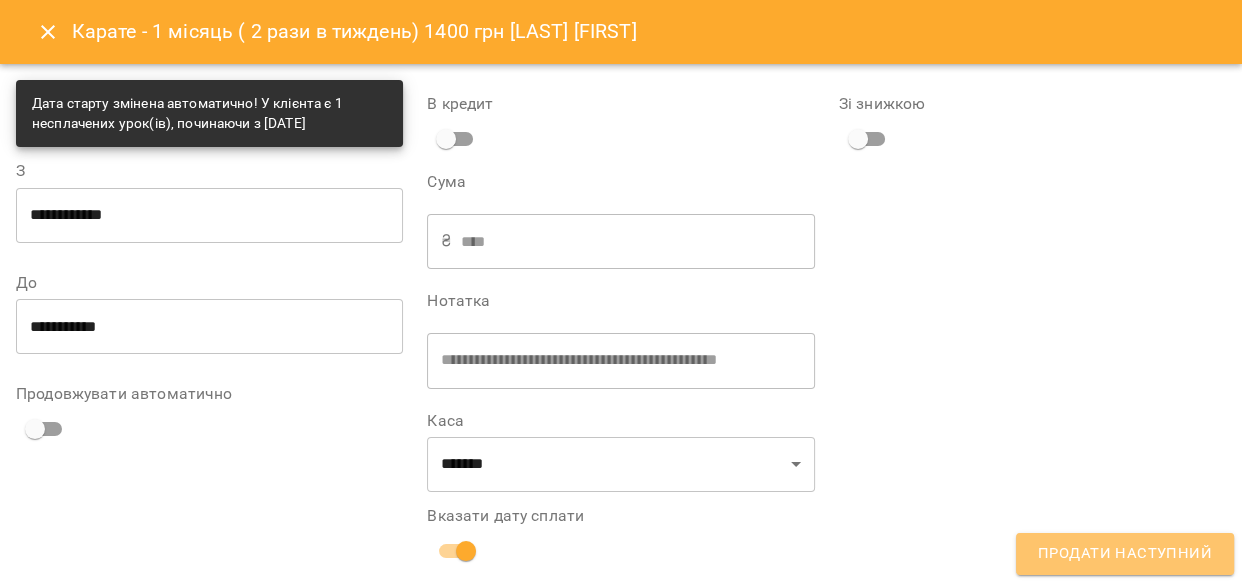 click on "Продати наступний" at bounding box center (1125, 554) 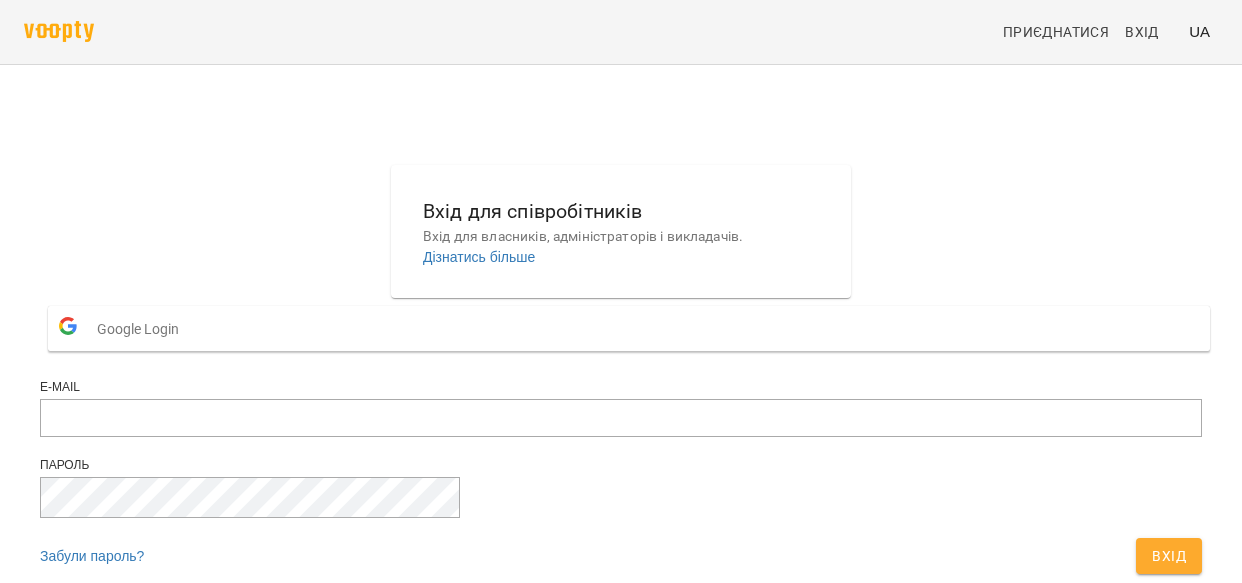 scroll, scrollTop: 0, scrollLeft: 0, axis: both 